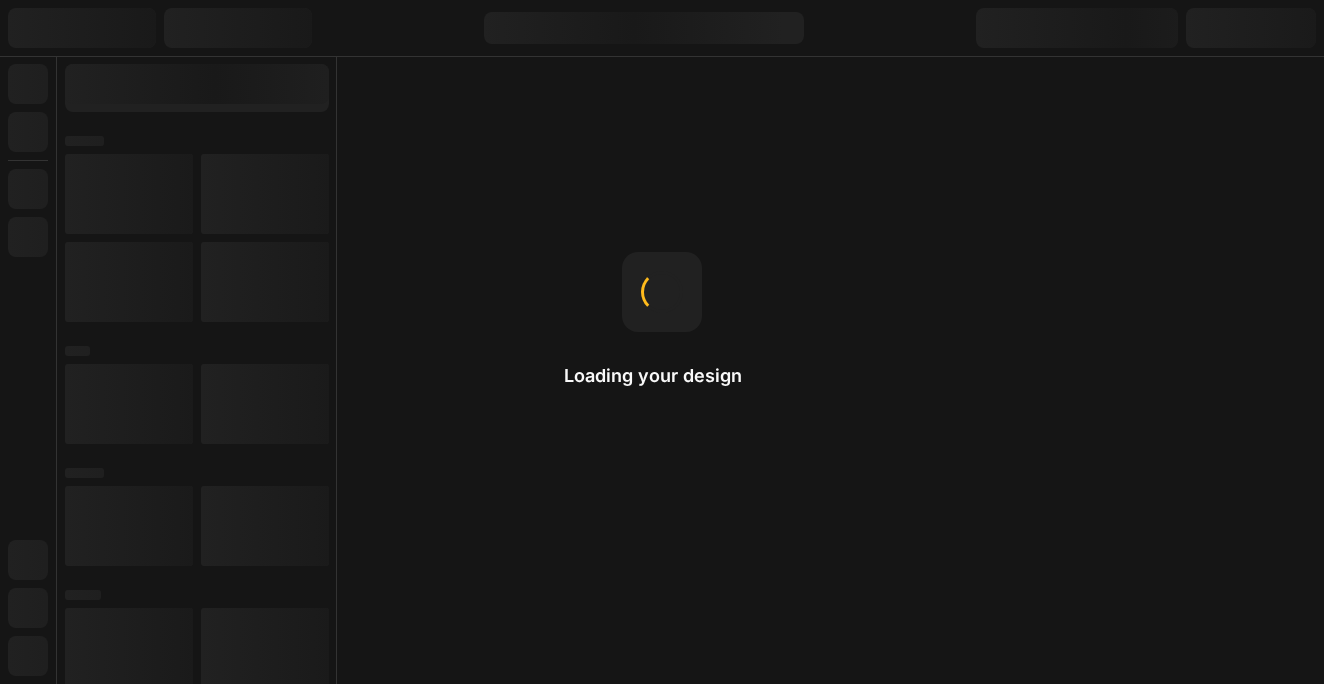 scroll, scrollTop: 0, scrollLeft: 0, axis: both 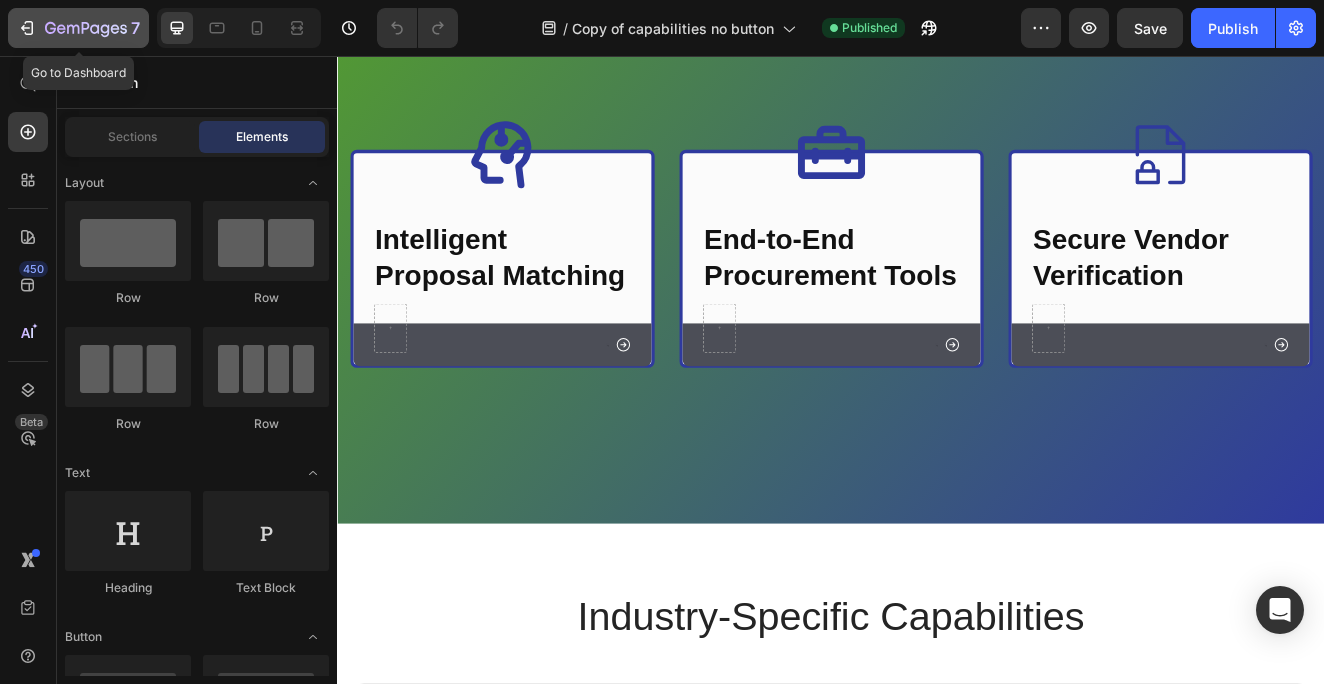 click on "7" at bounding box center [78, 28] 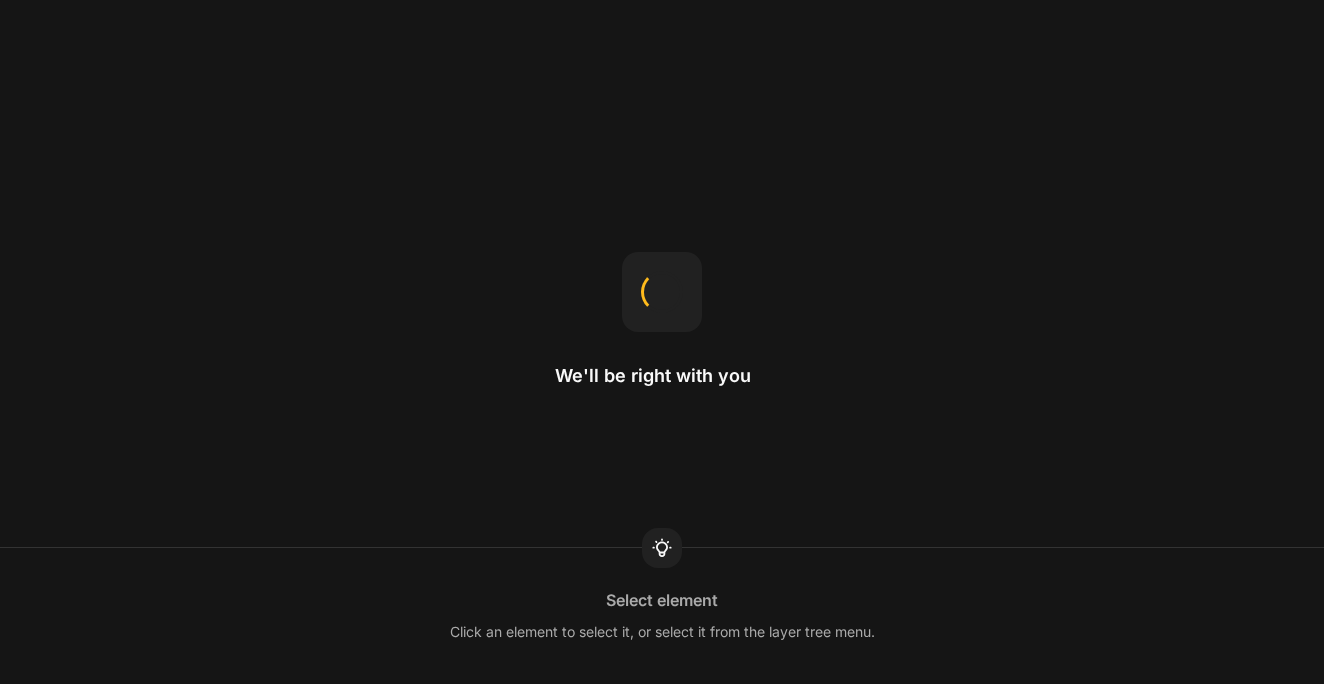 scroll, scrollTop: 0, scrollLeft: 0, axis: both 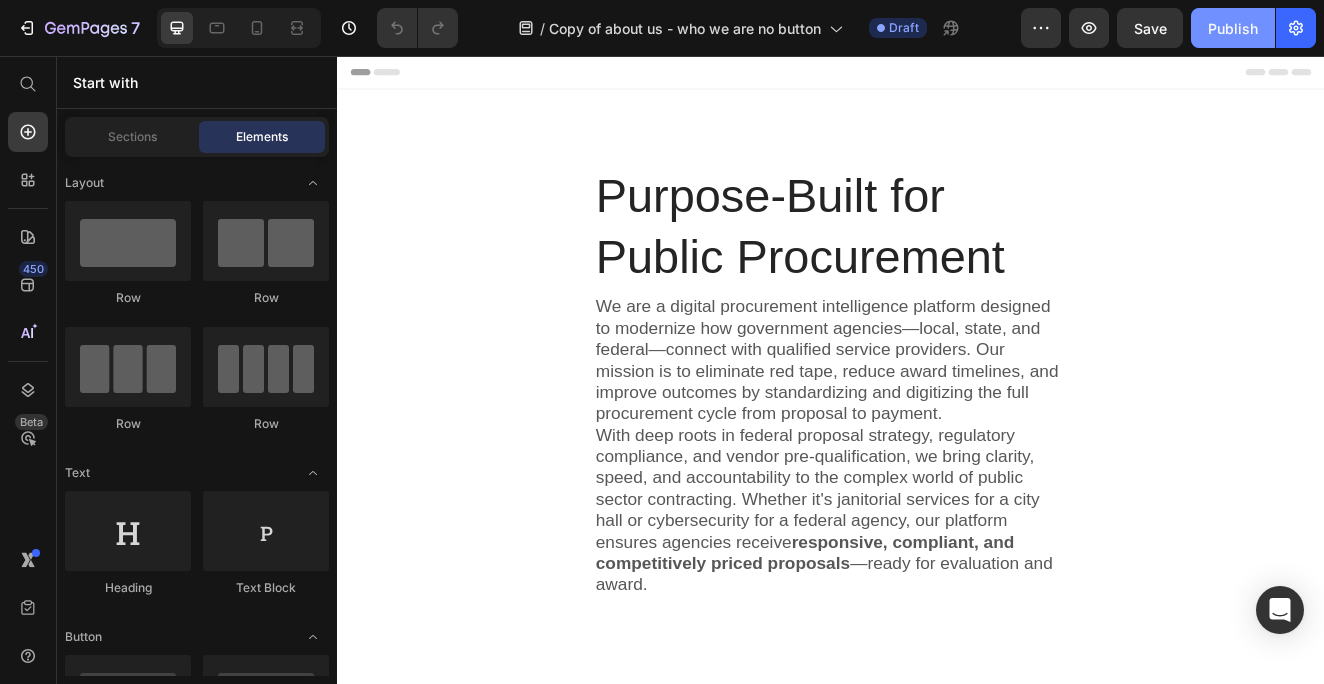 click on "Publish" 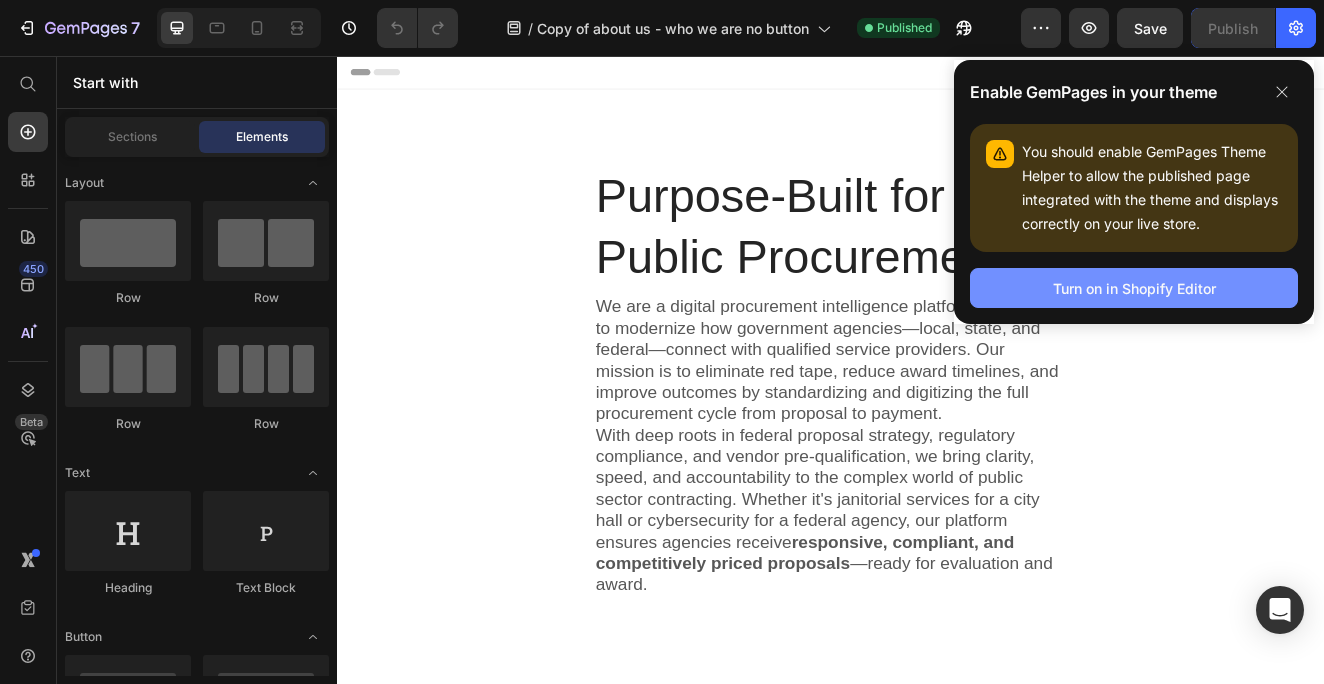 click on "Turn on in Shopify Editor" at bounding box center (1134, 288) 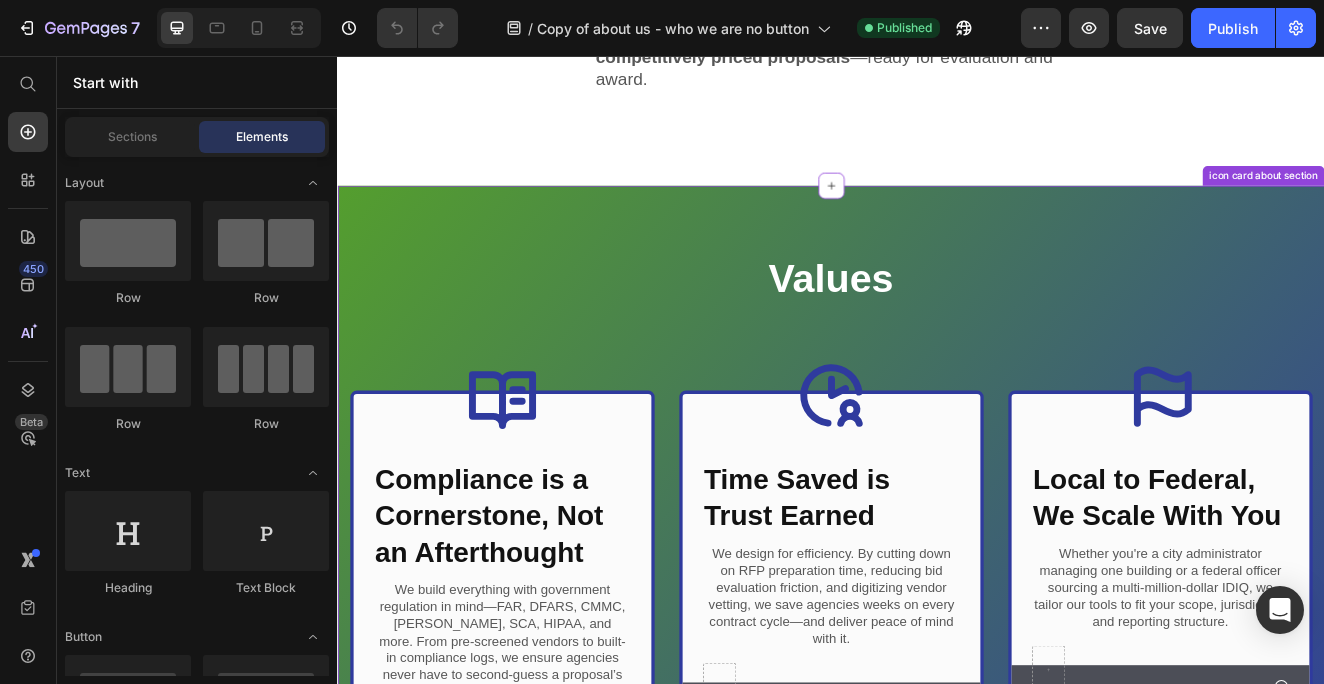scroll, scrollTop: 639, scrollLeft: 0, axis: vertical 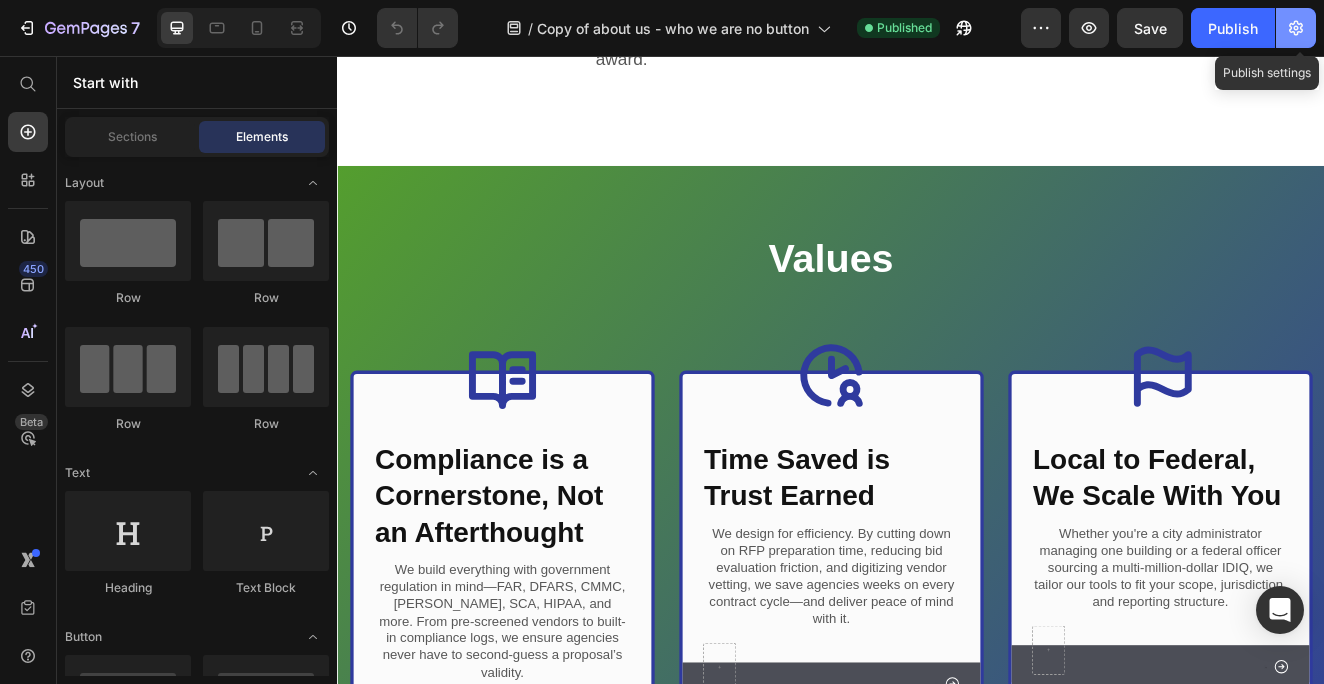 click 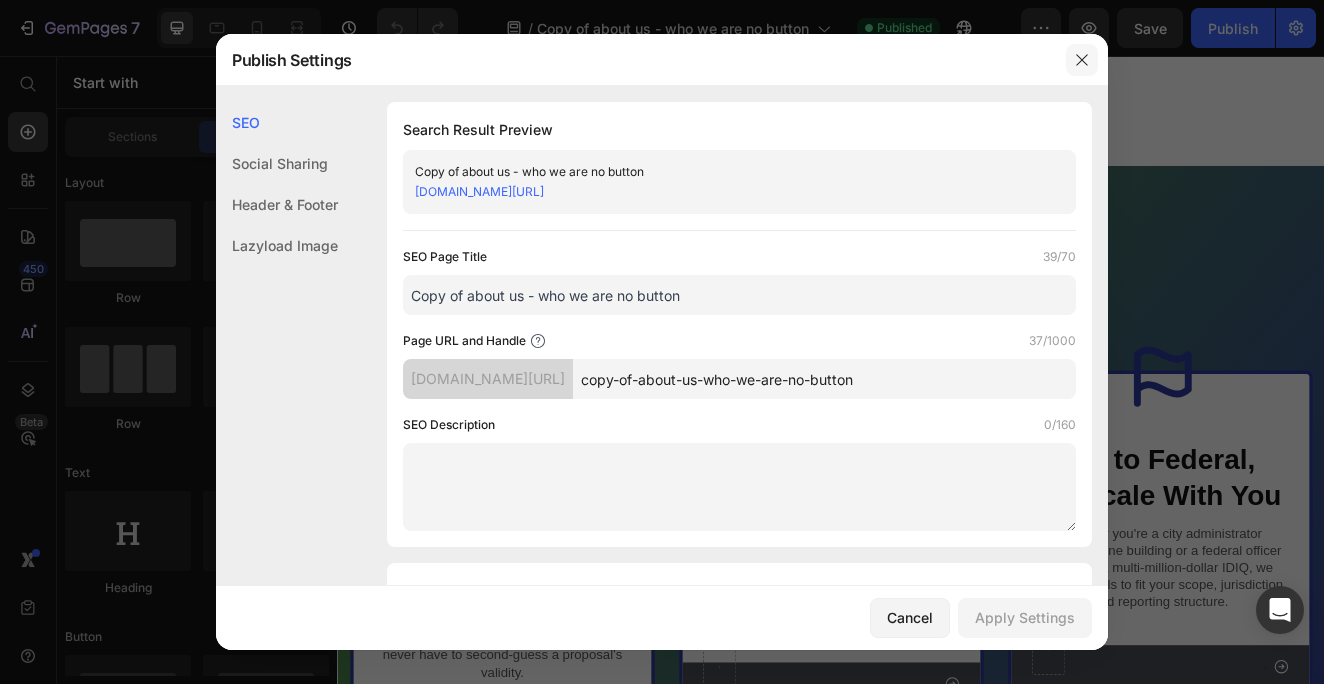 click 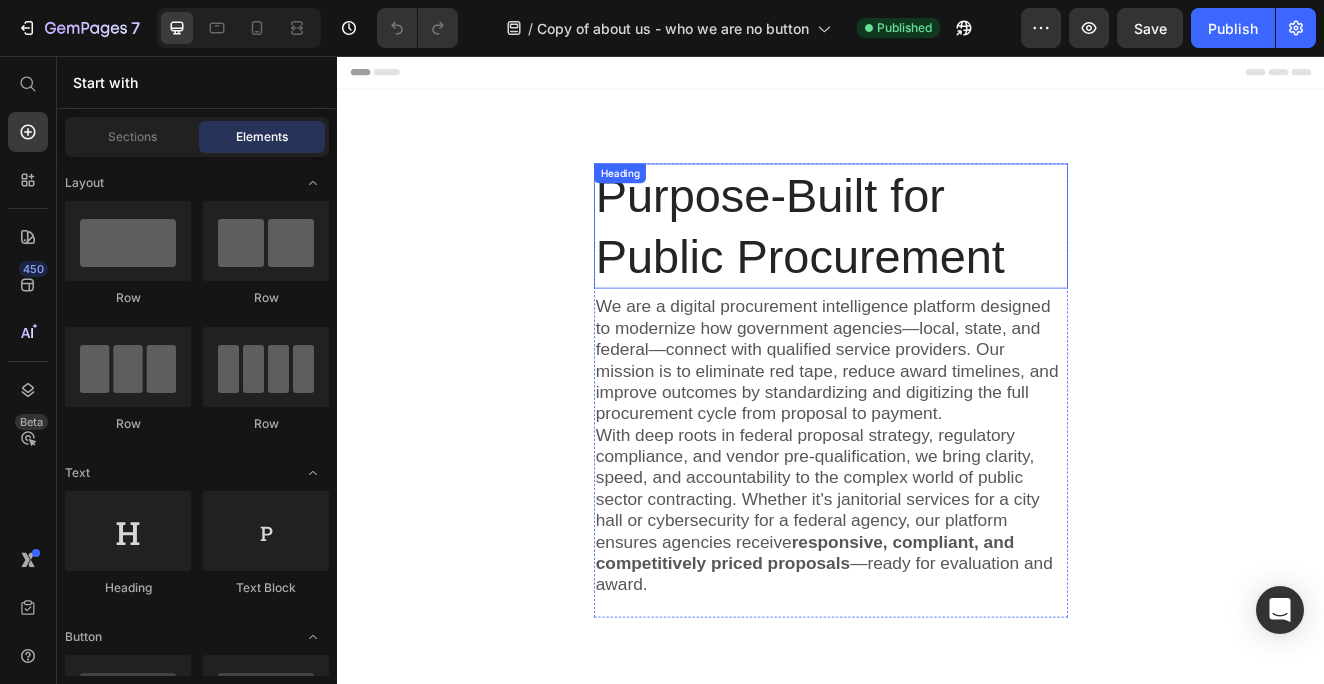 scroll, scrollTop: 0, scrollLeft: 0, axis: both 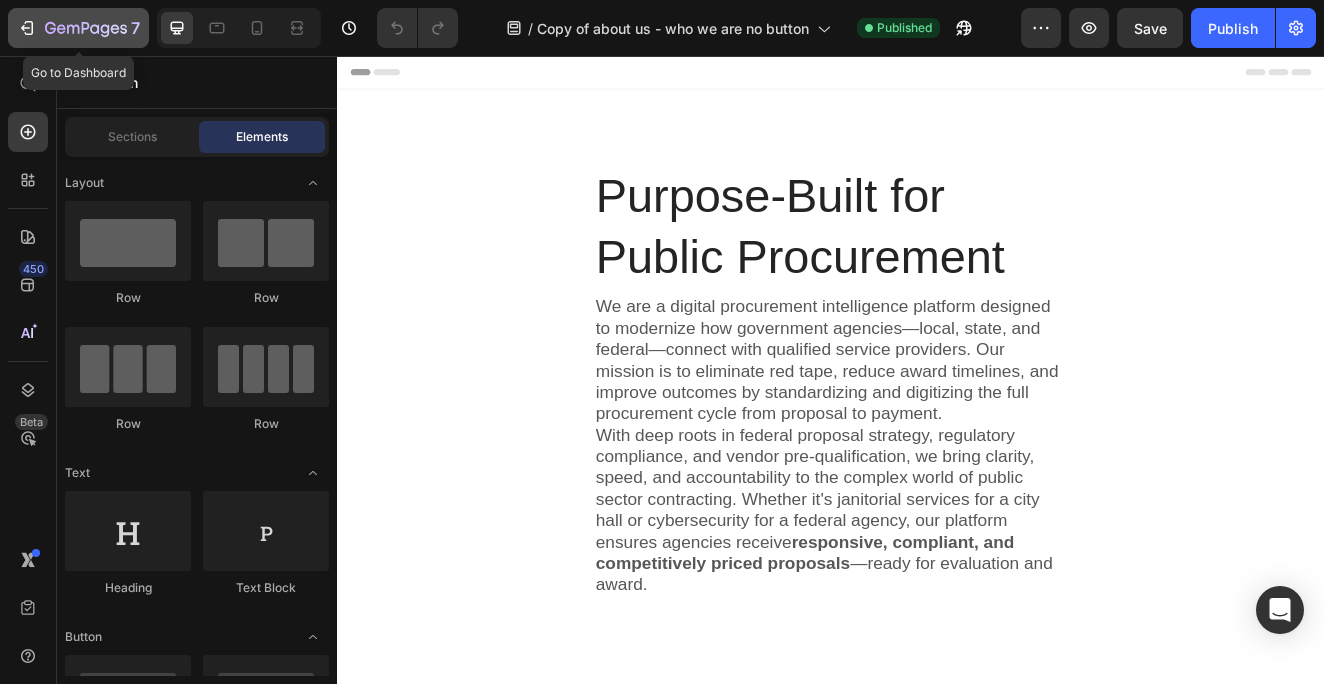 click 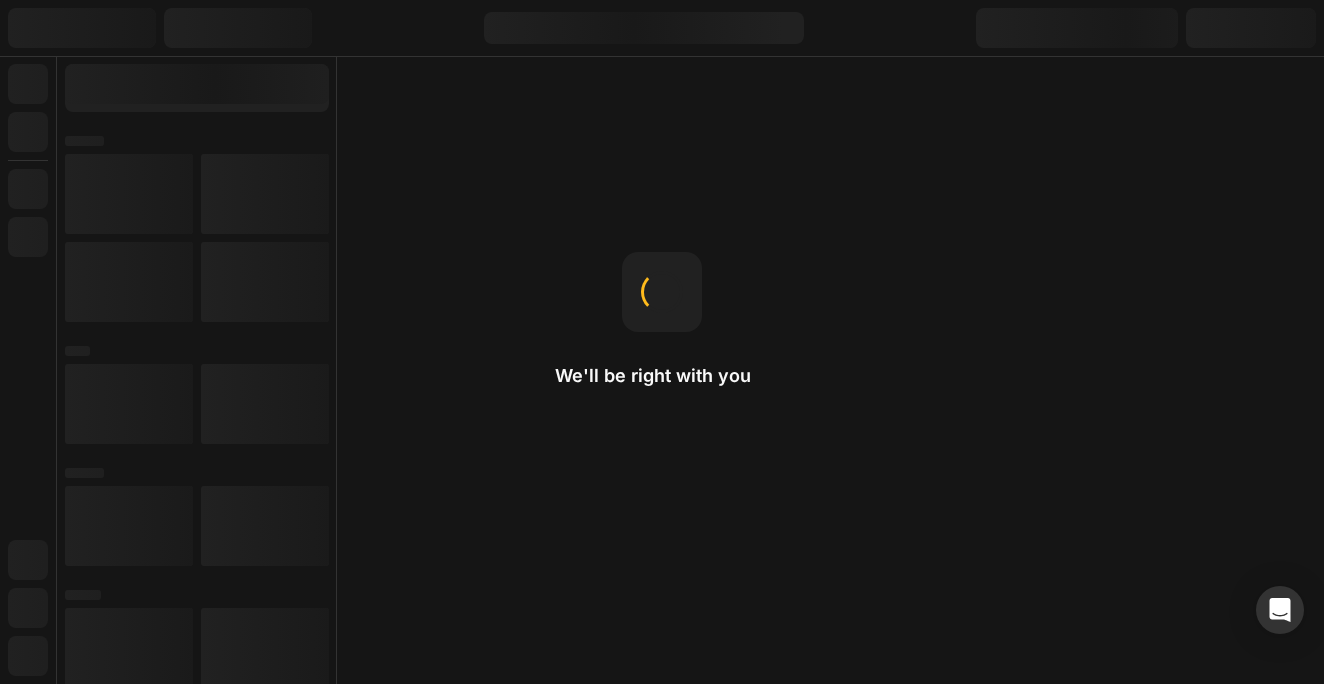 scroll, scrollTop: 0, scrollLeft: 0, axis: both 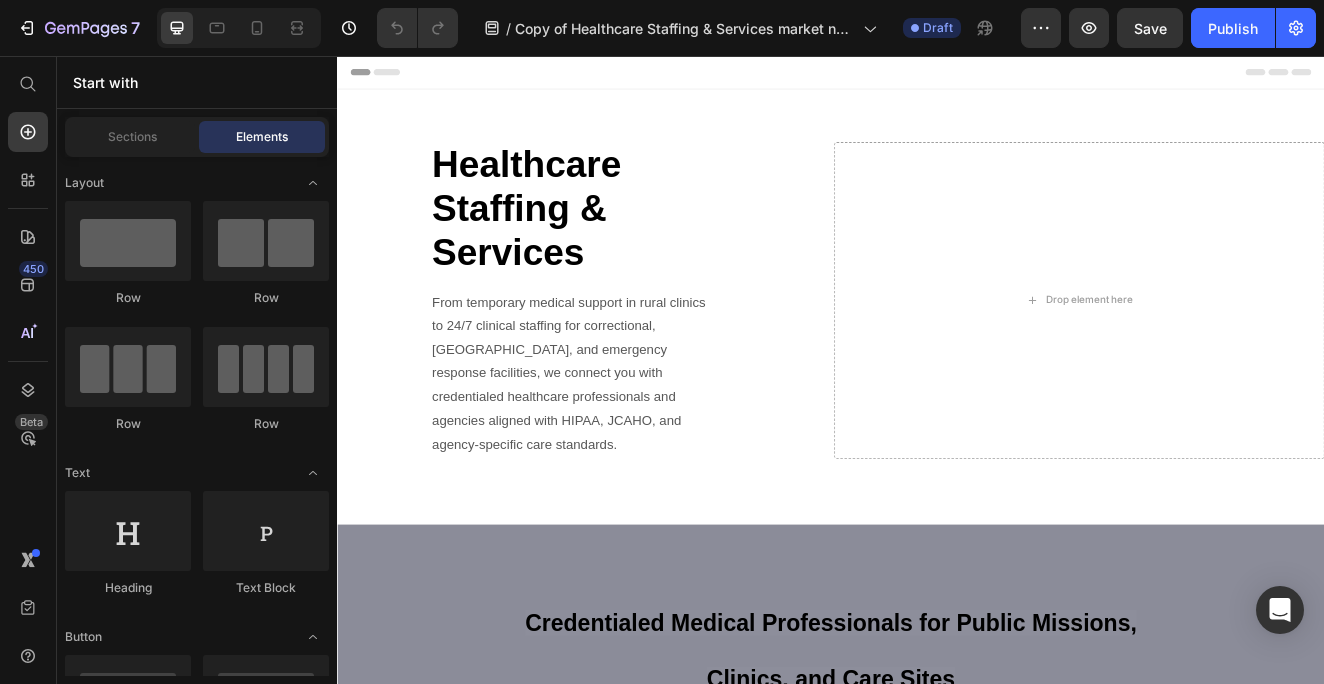 drag, startPoint x: 1227, startPoint y: 44, endPoint x: 1082, endPoint y: 0, distance: 151.52887 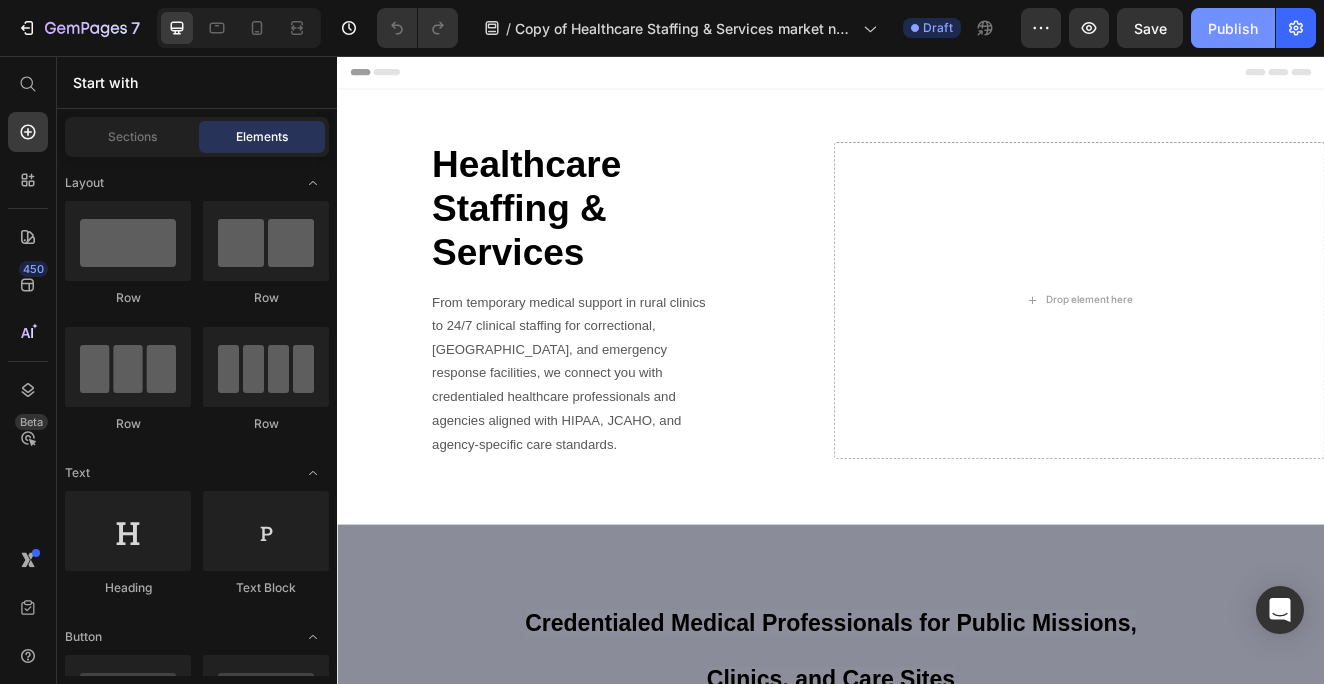 click on "Publish" at bounding box center (1233, 28) 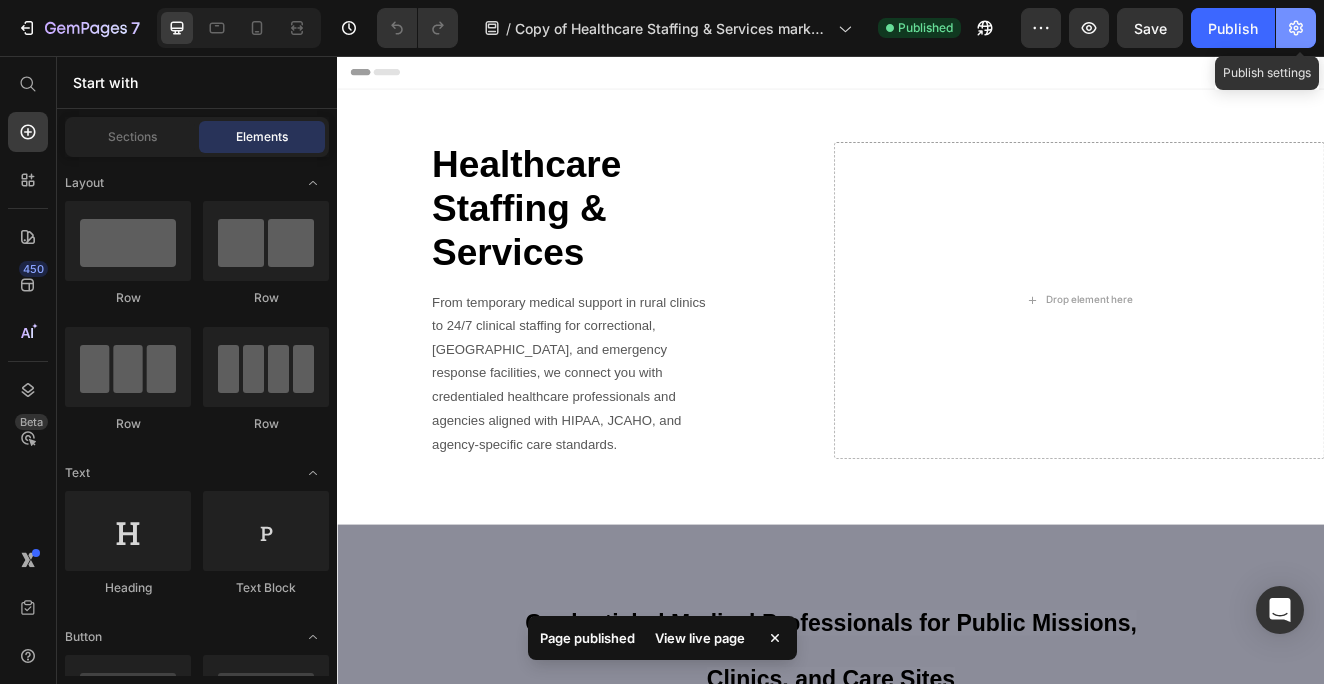 click 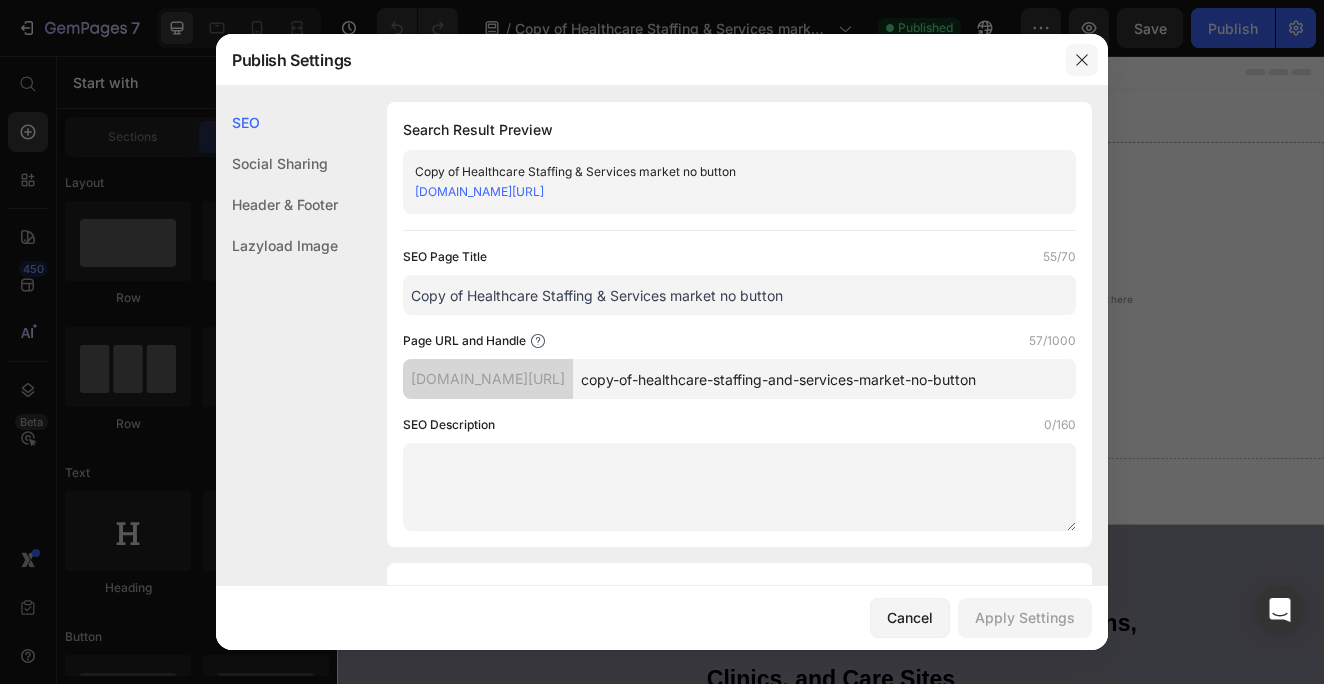 click 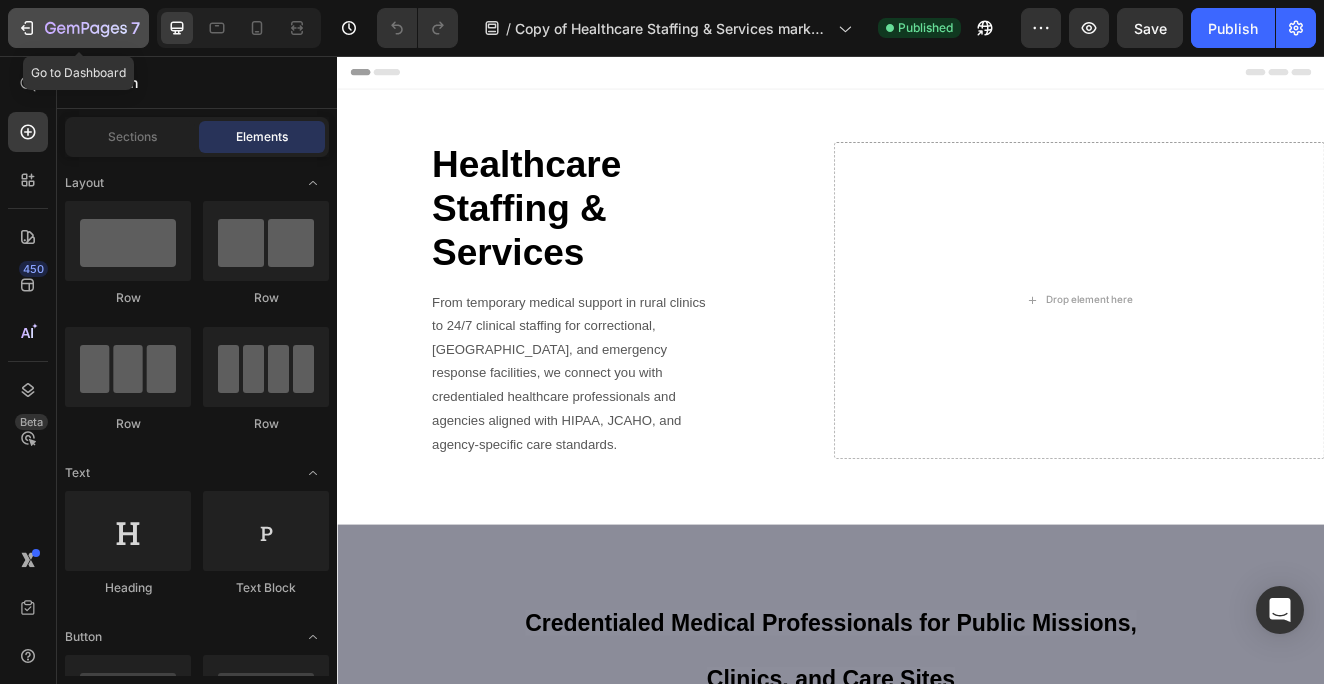 click 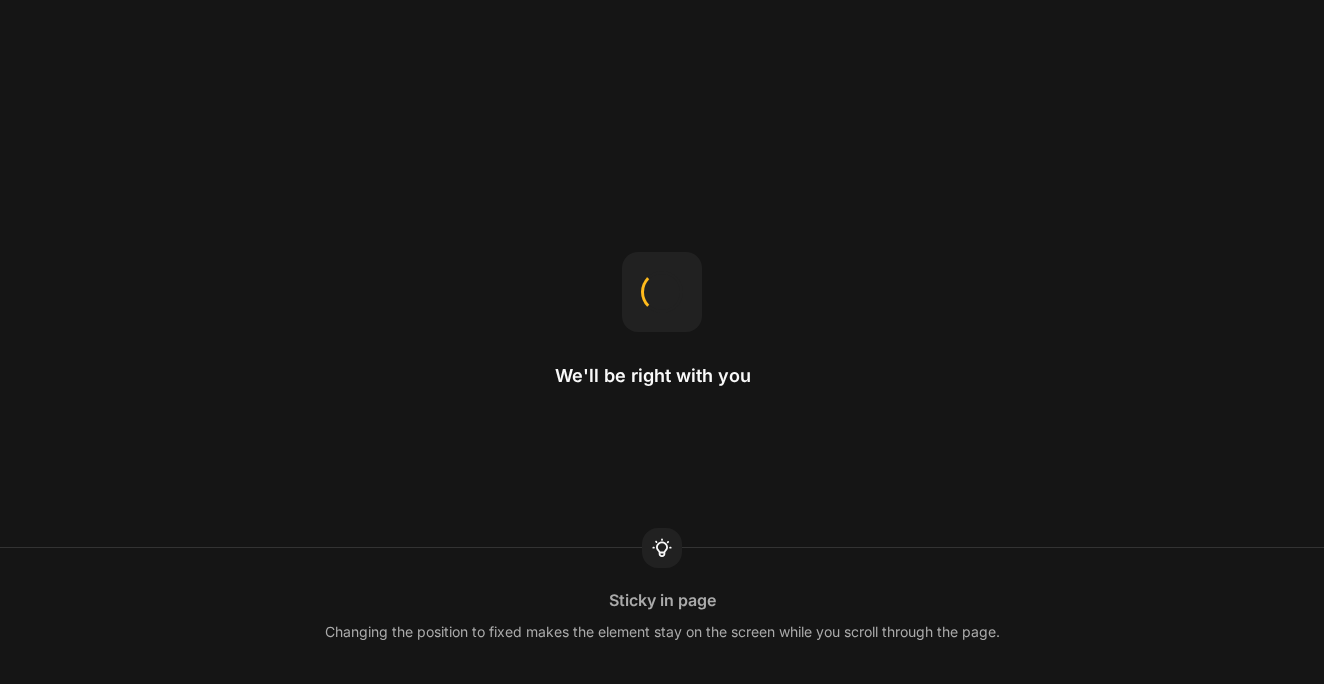 scroll, scrollTop: 0, scrollLeft: 0, axis: both 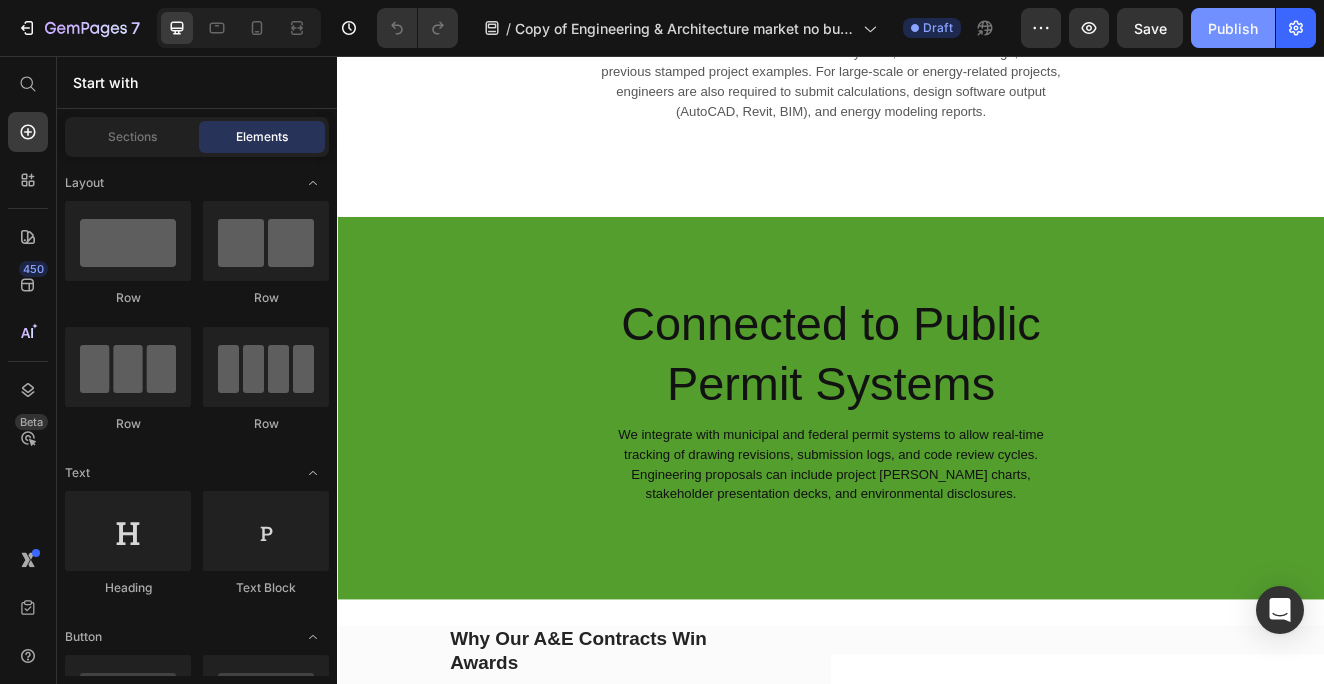 click on "Publish" at bounding box center [1233, 28] 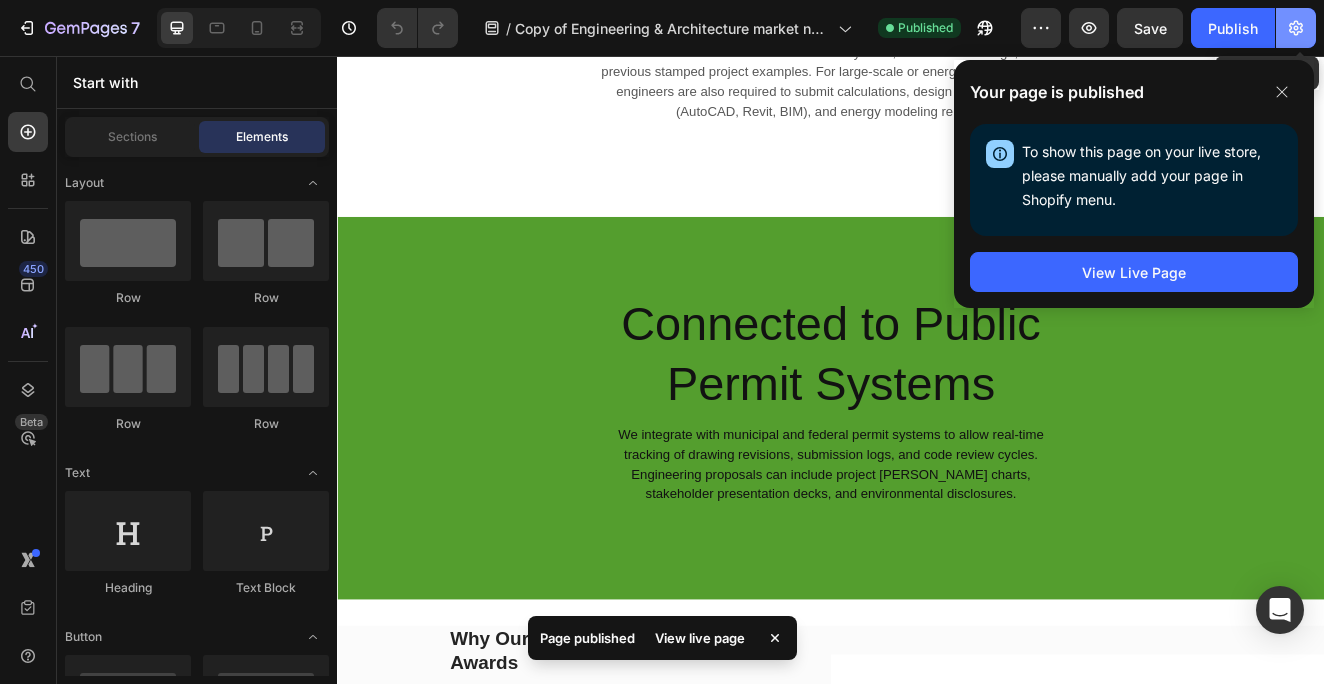click 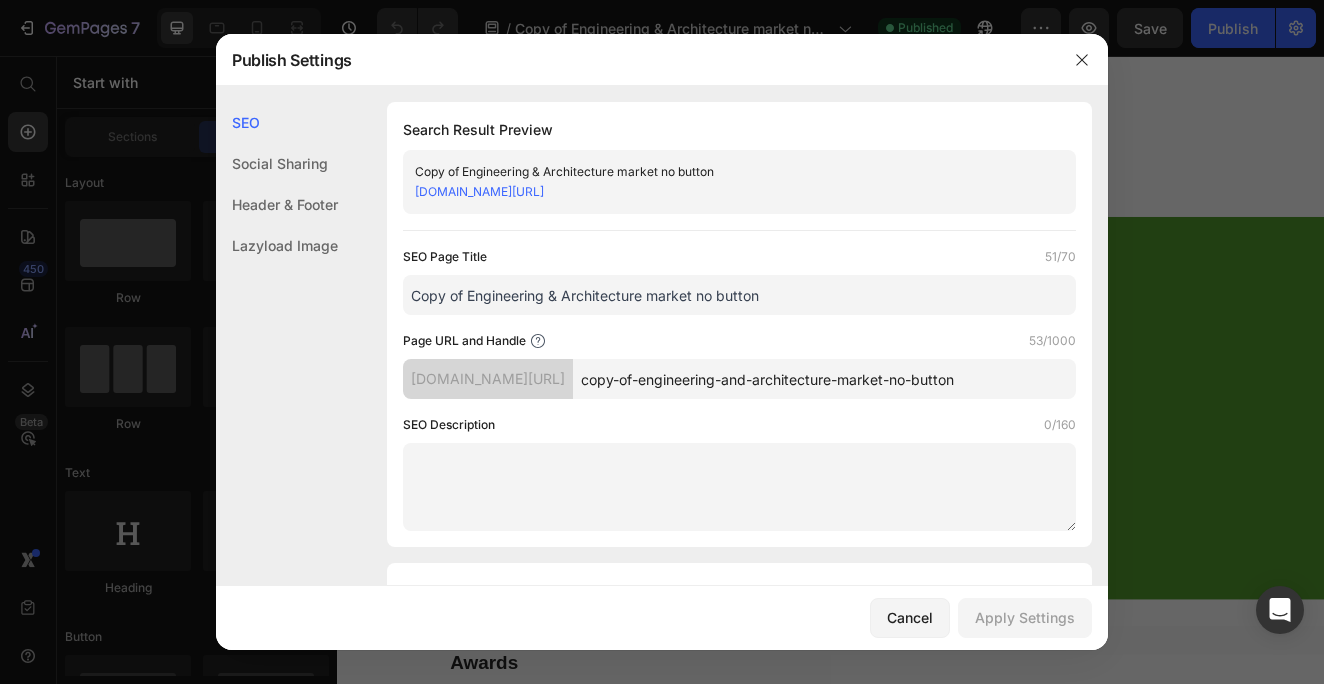 click at bounding box center (662, 342) 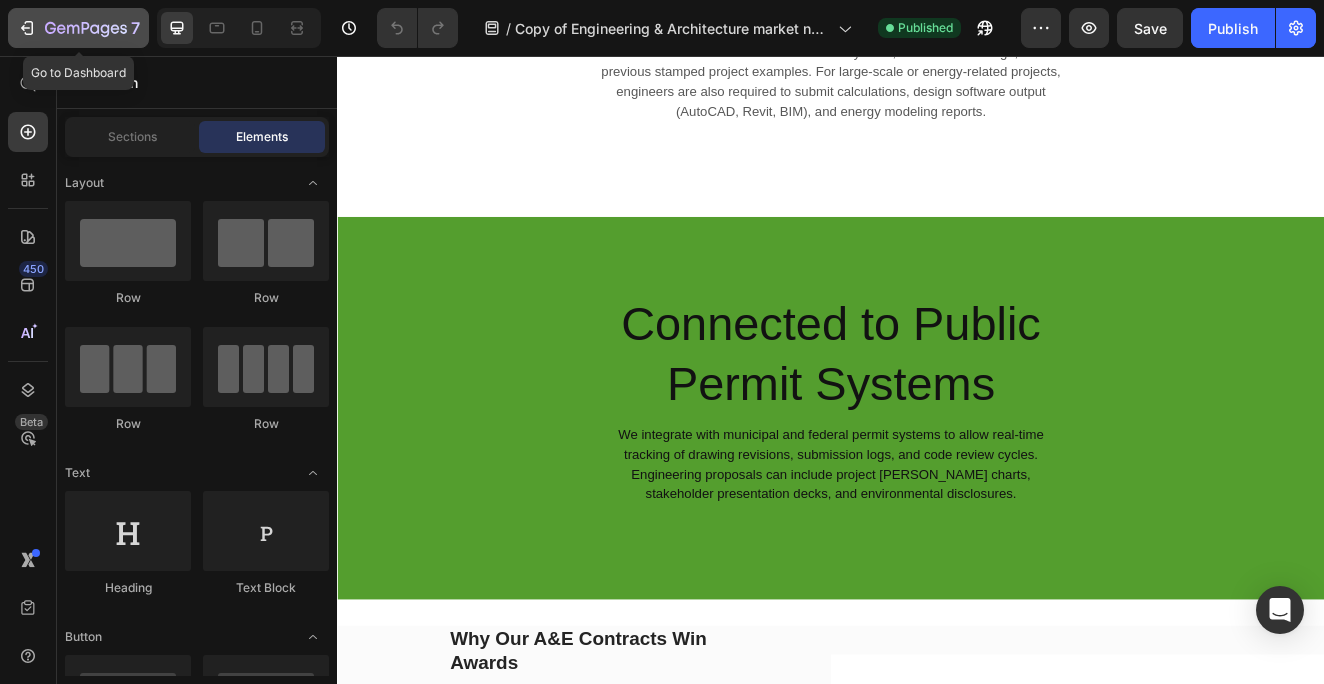 click on "7" 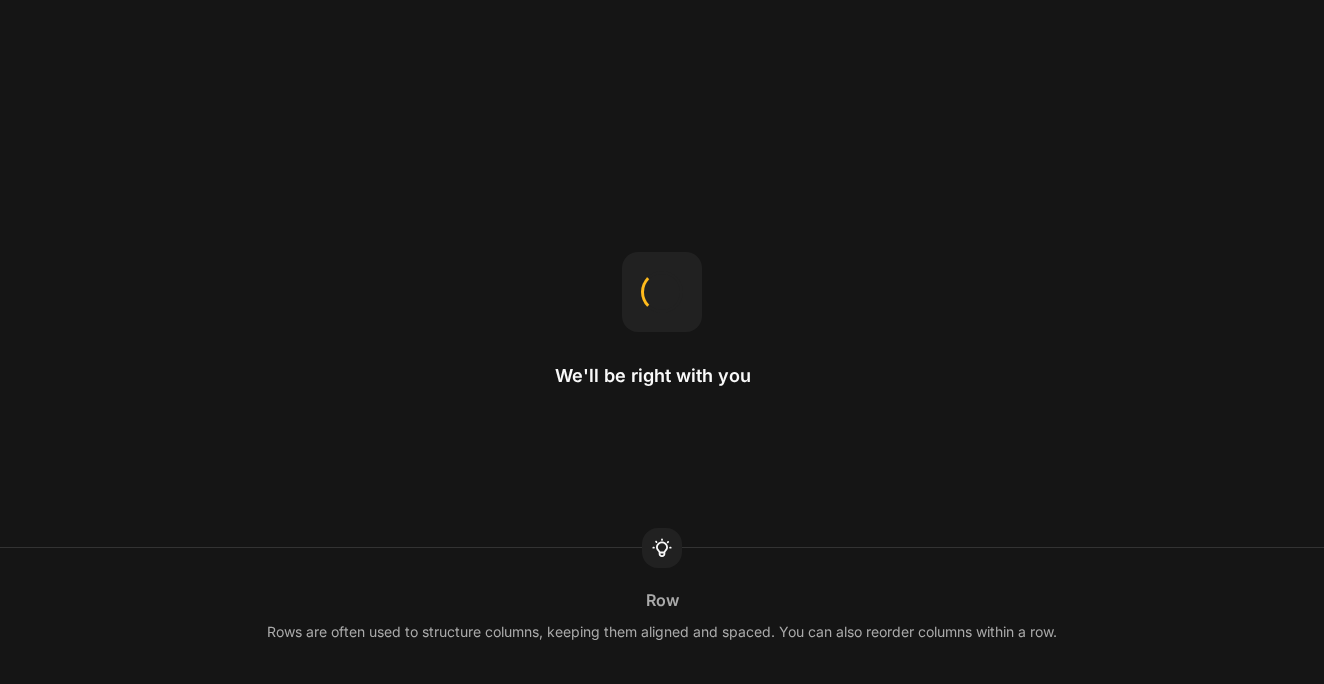 scroll, scrollTop: 0, scrollLeft: 0, axis: both 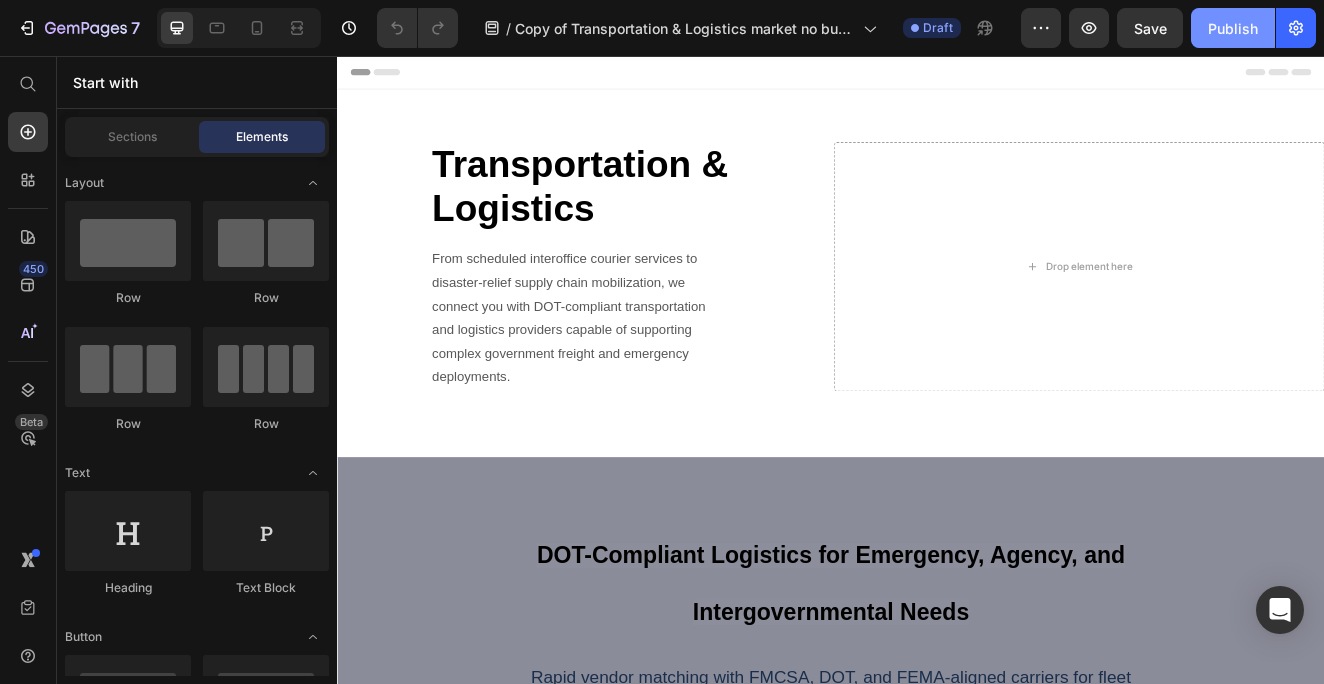click on "Publish" at bounding box center (1233, 28) 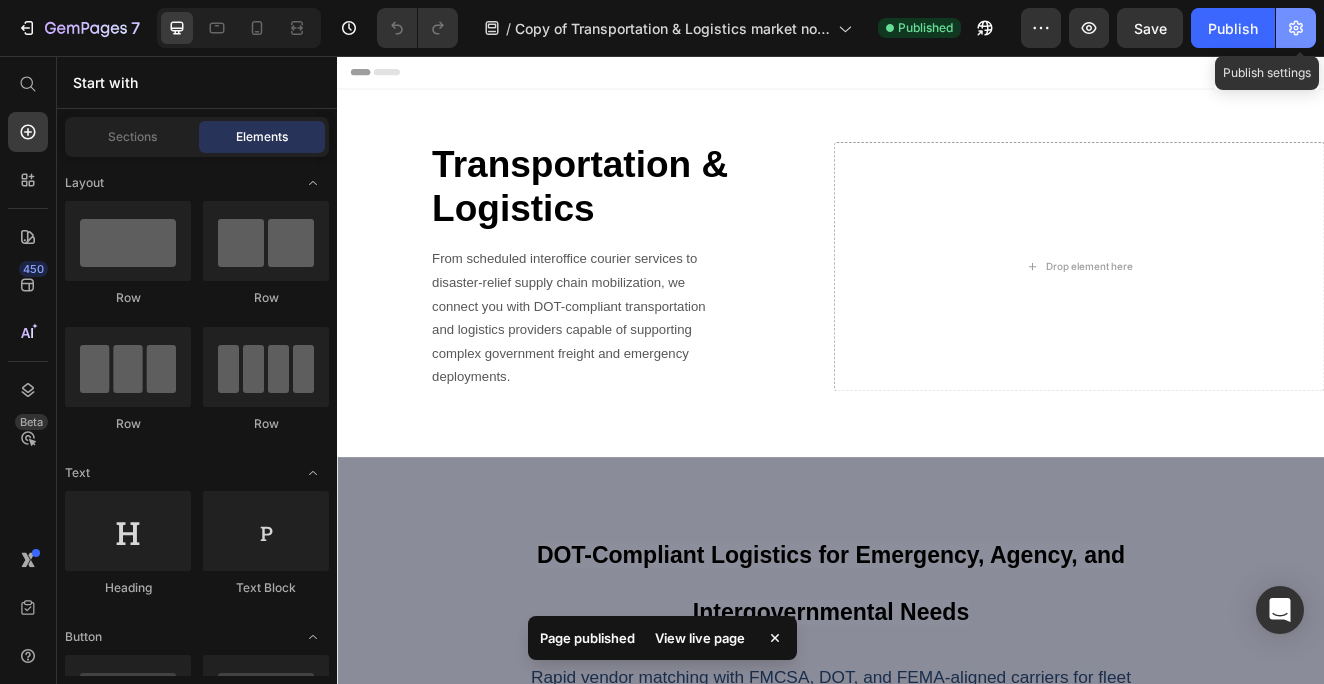 click 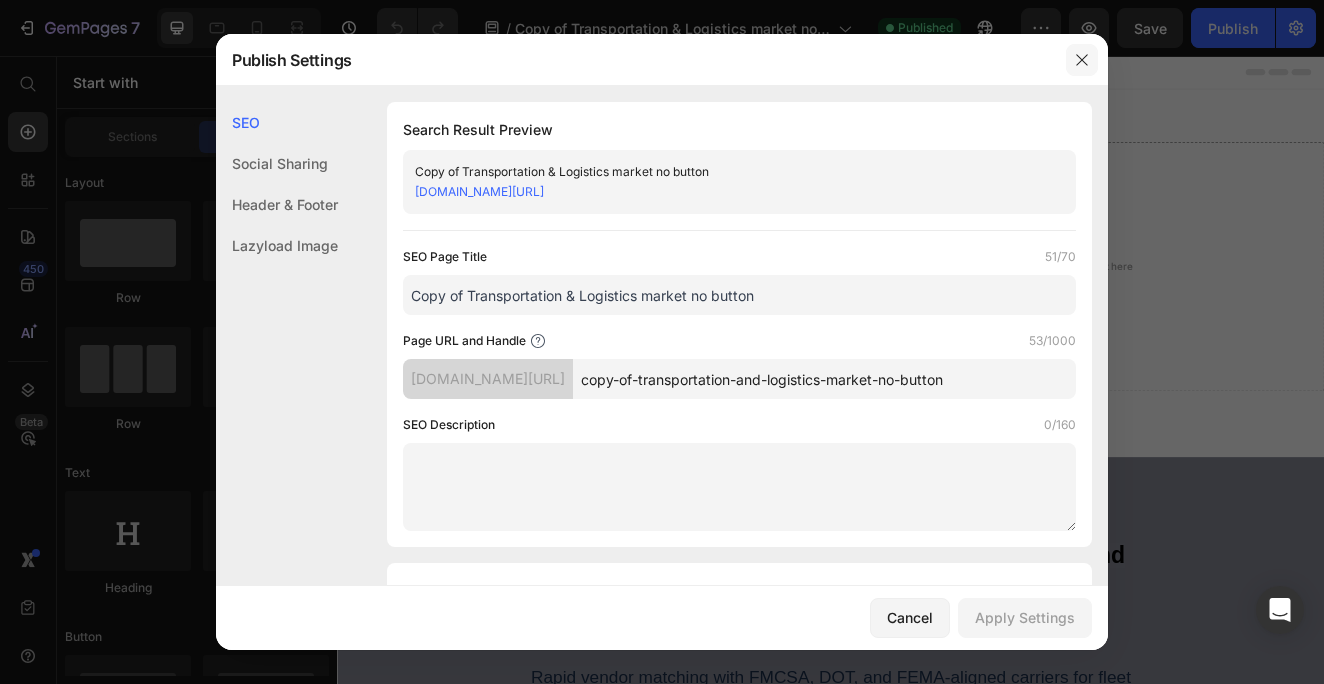 click at bounding box center [1082, 60] 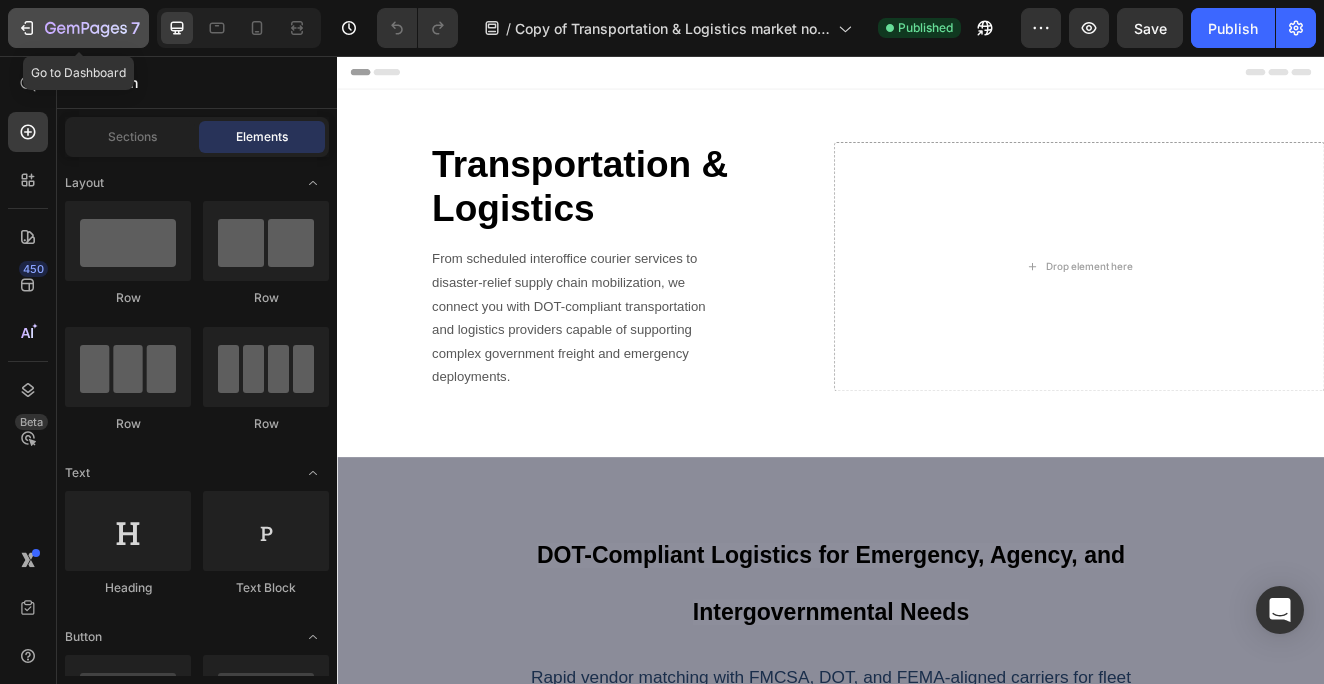 click 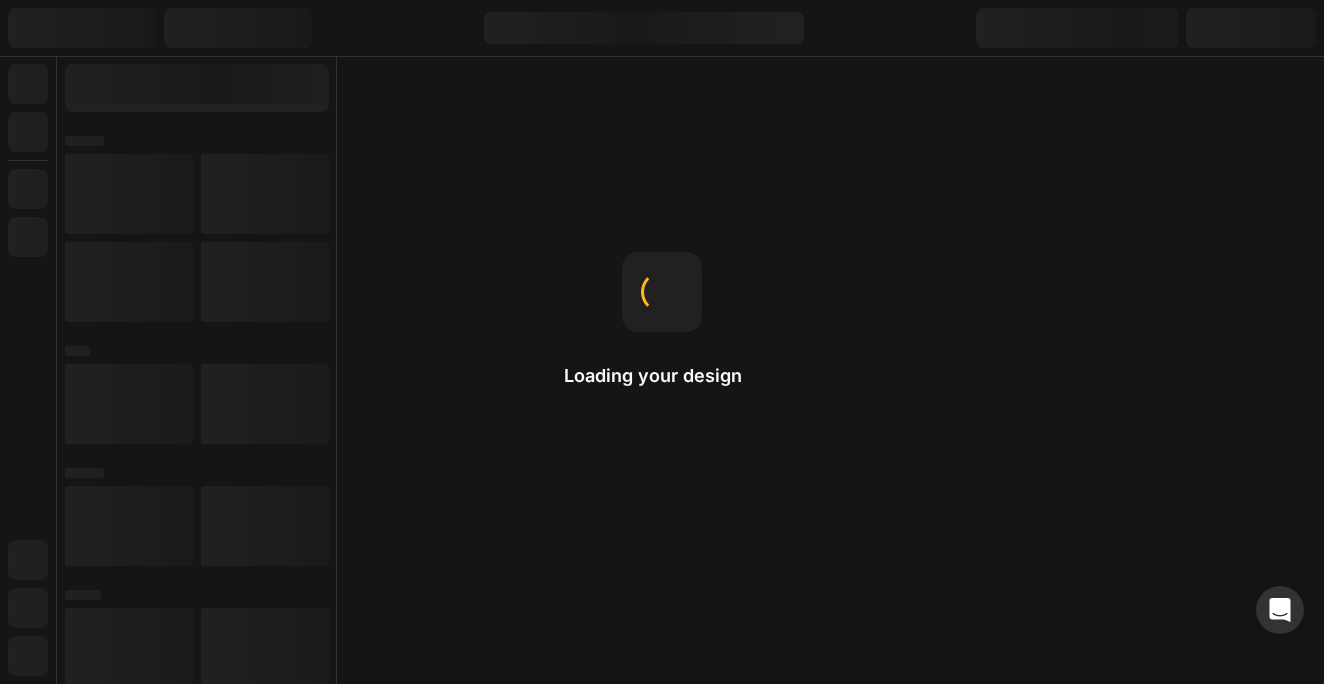 scroll, scrollTop: 0, scrollLeft: 0, axis: both 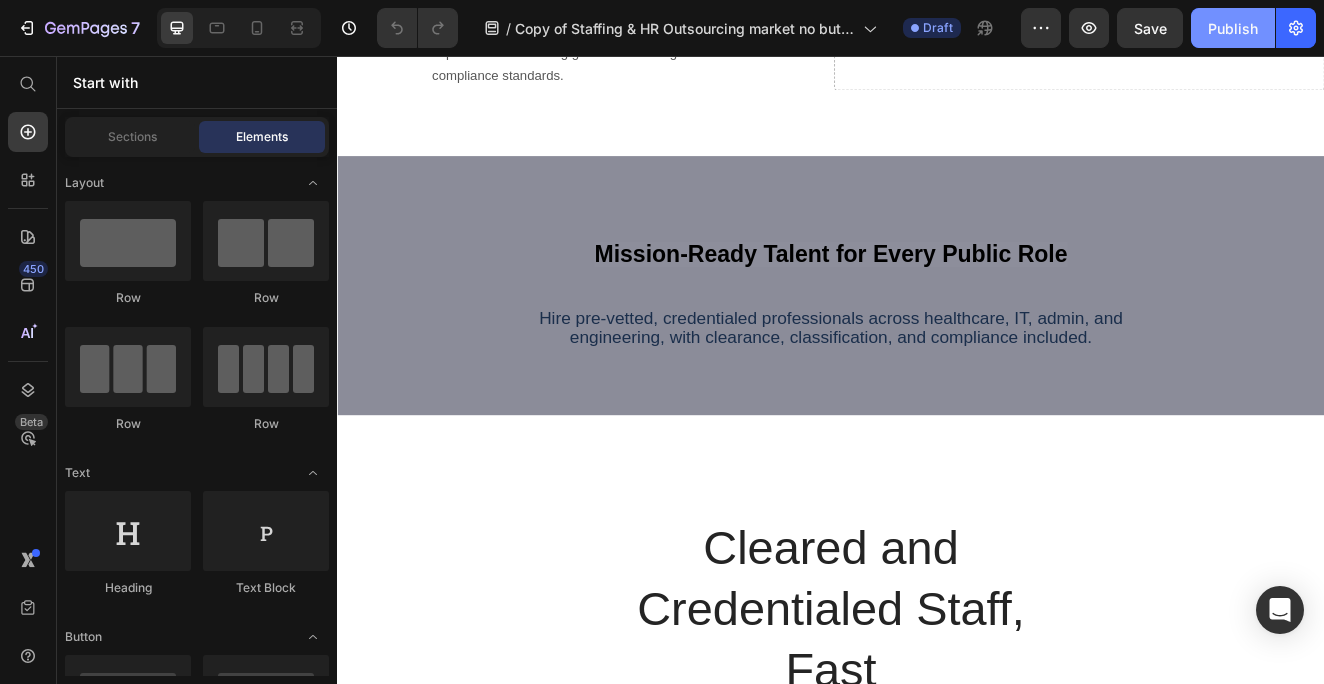 click on "Publish" at bounding box center (1233, 28) 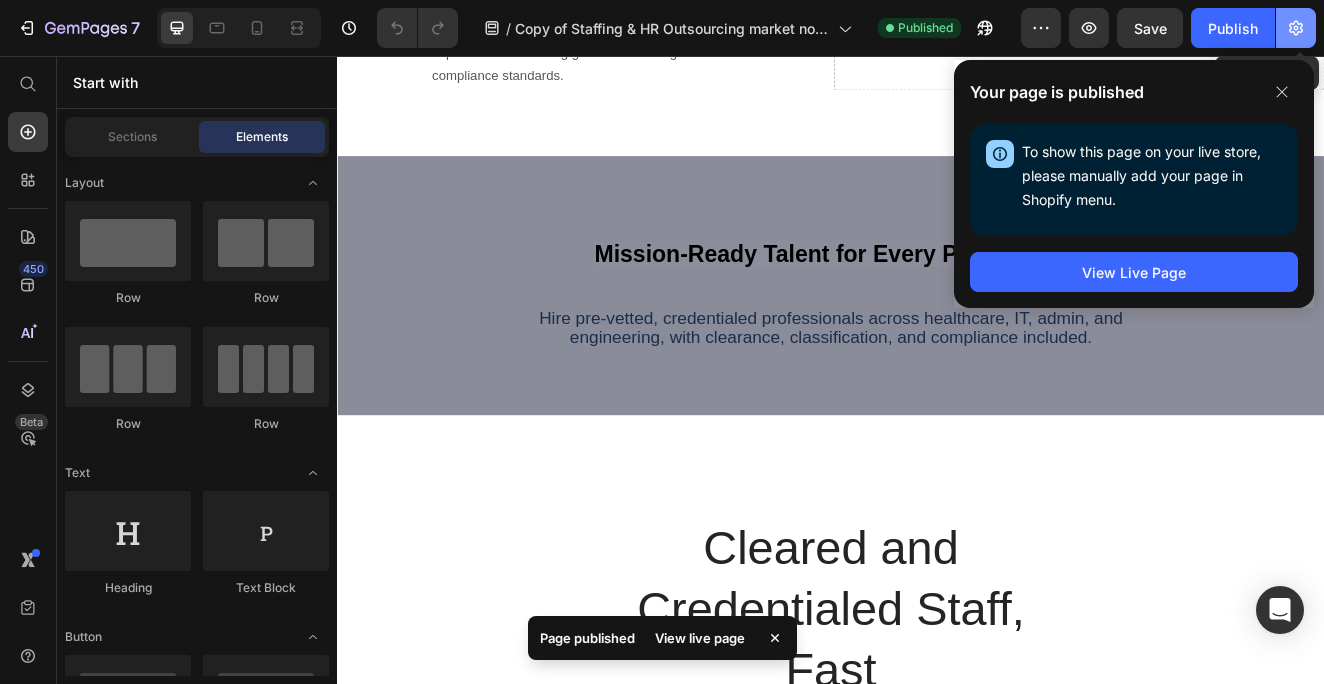 click 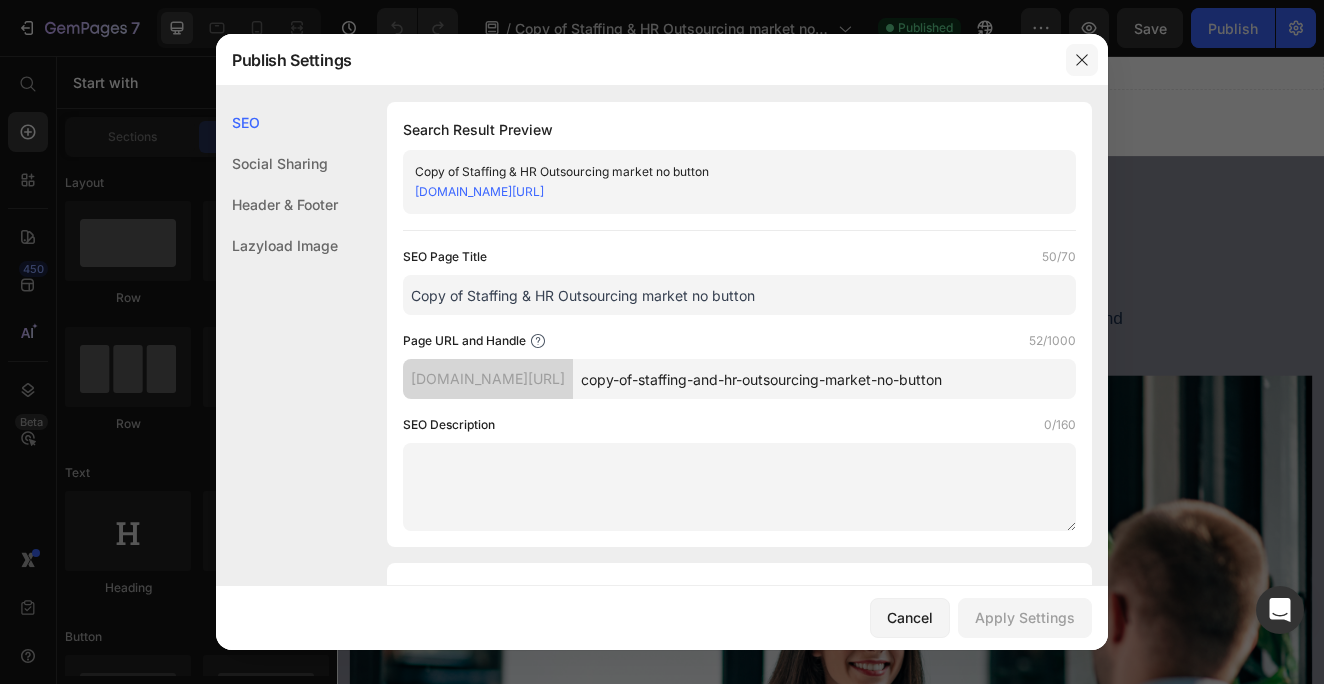 click at bounding box center [1082, 60] 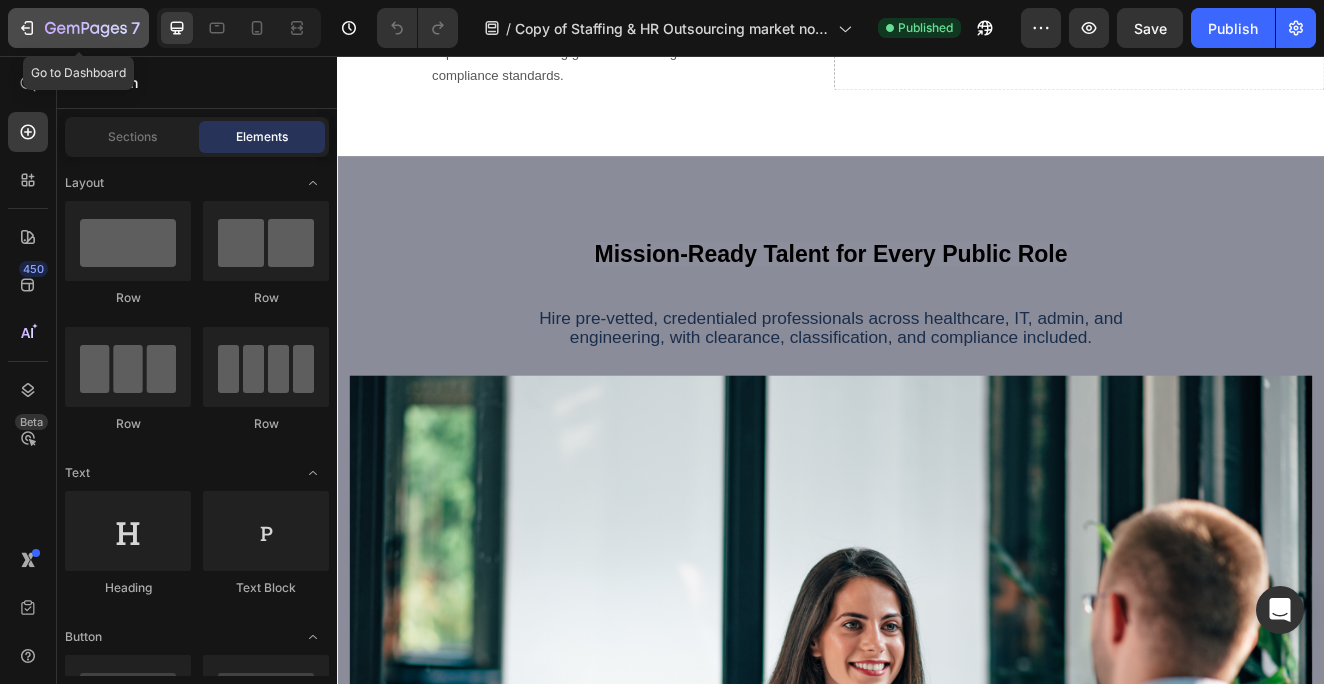 click on "7" 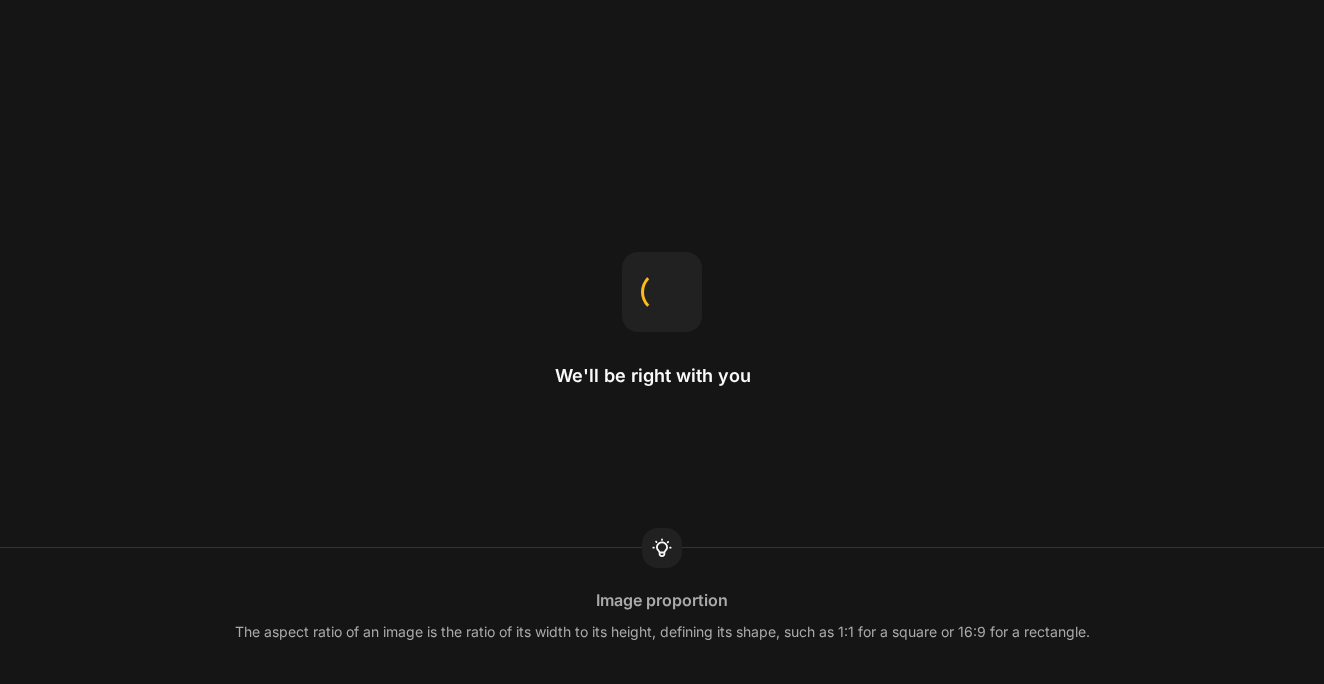 scroll, scrollTop: 0, scrollLeft: 0, axis: both 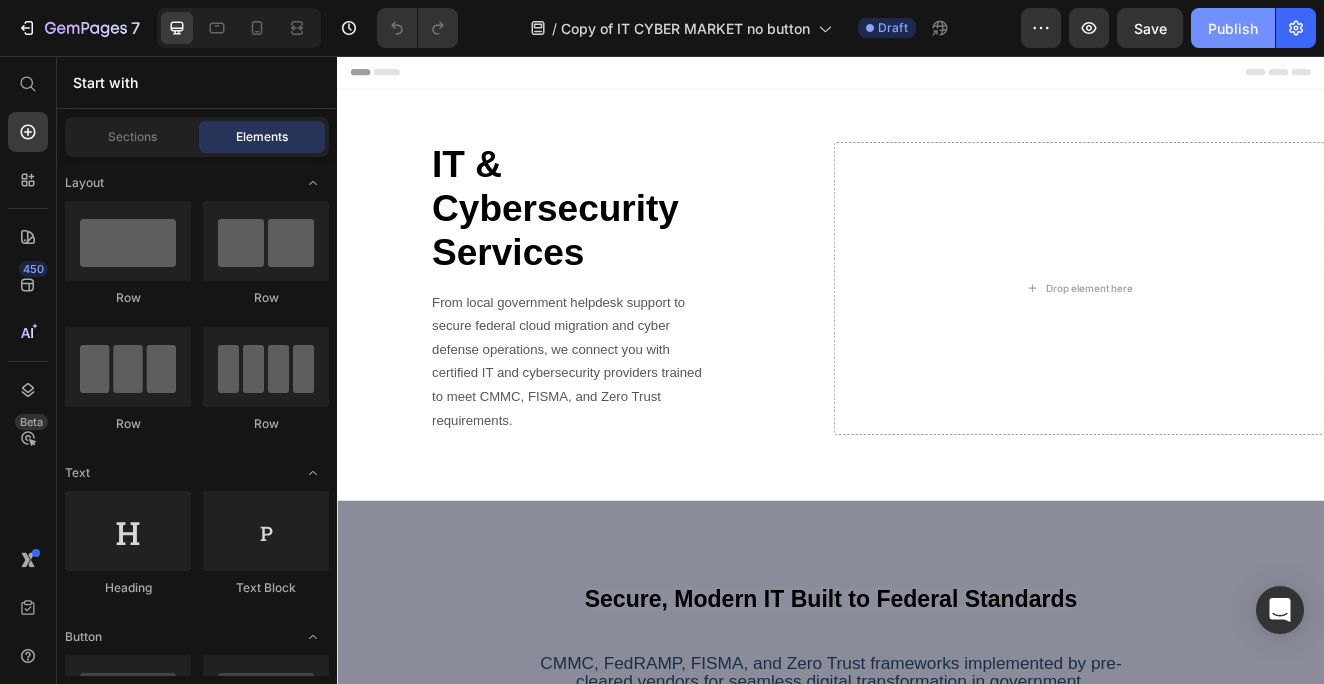 click on "Publish" at bounding box center [1233, 28] 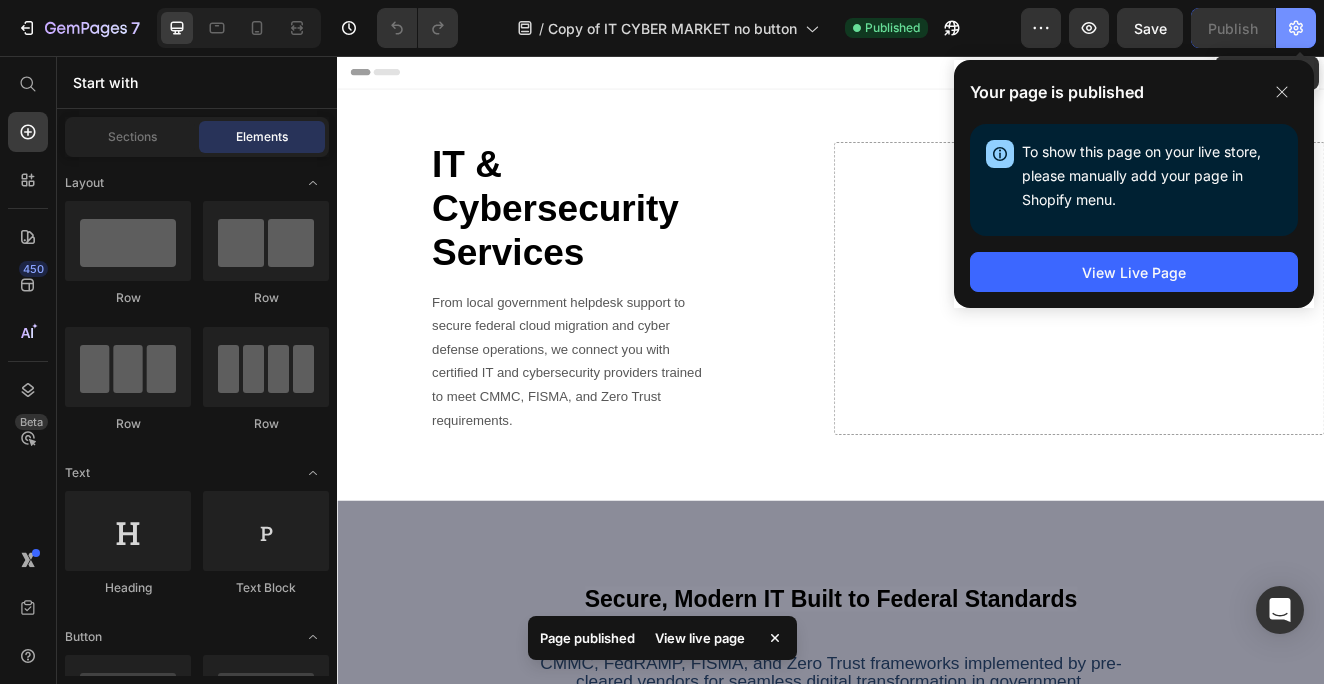click 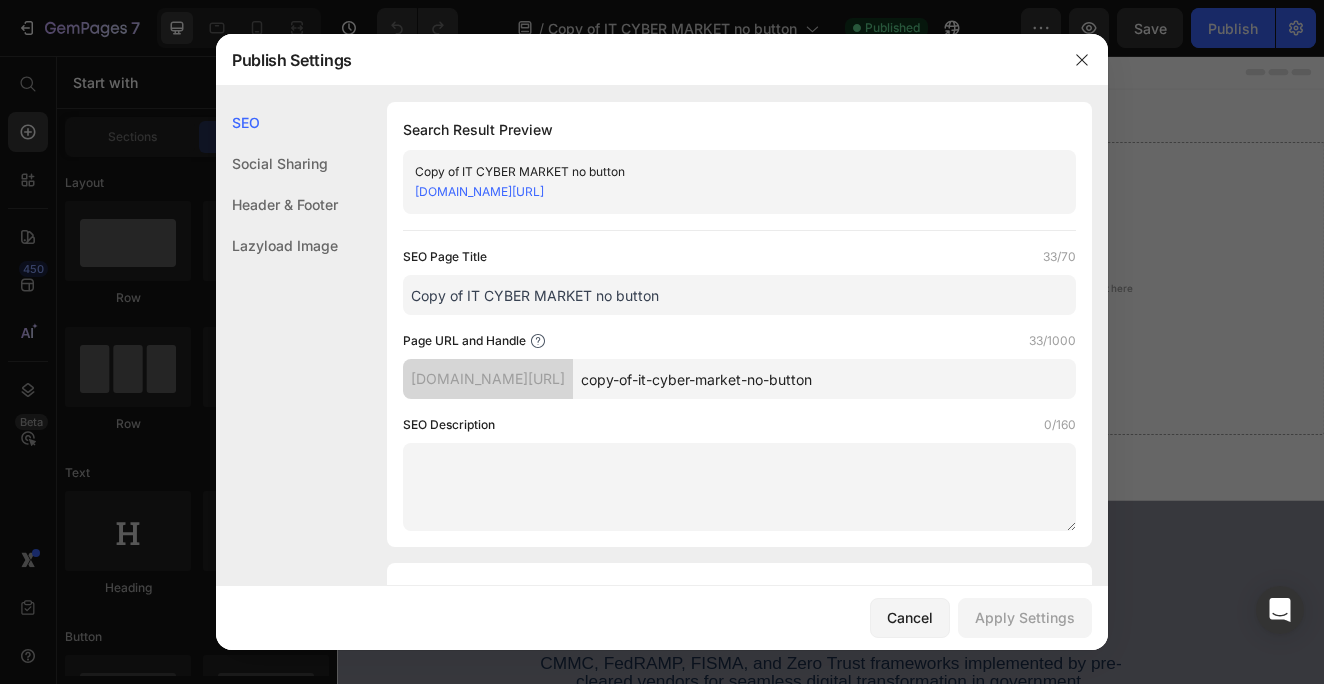 click at bounding box center (662, 342) 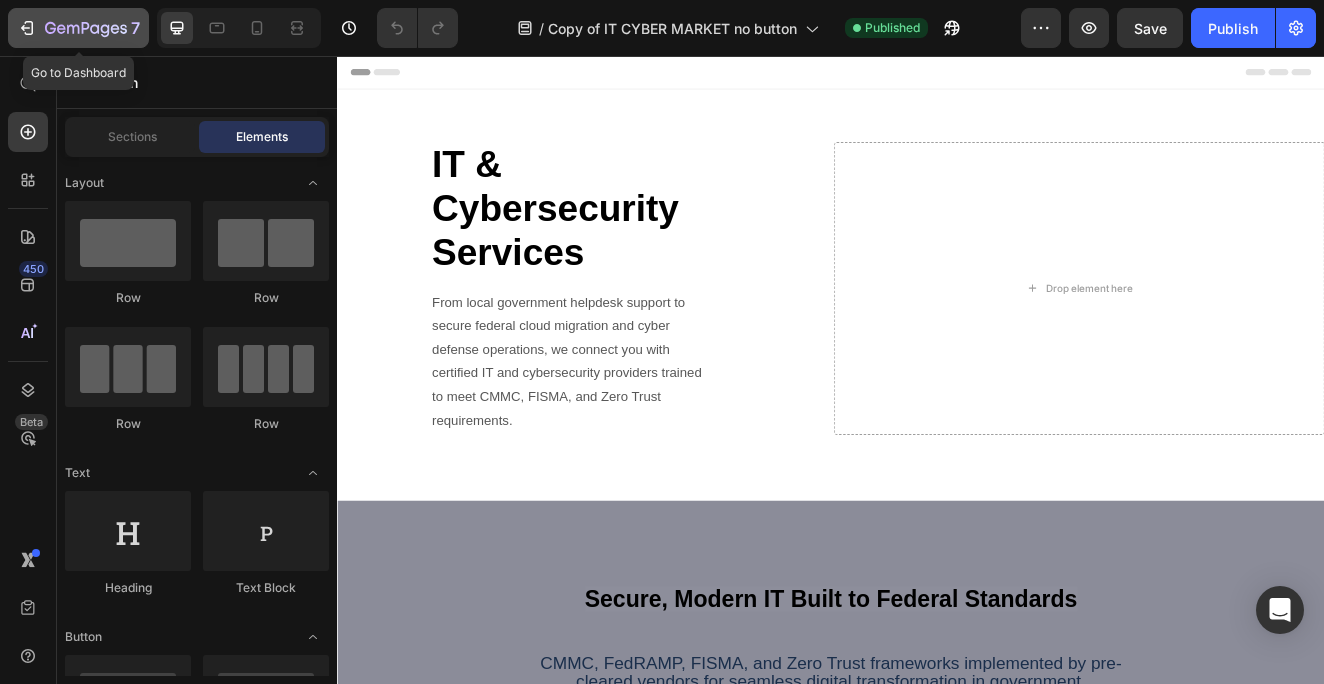 click 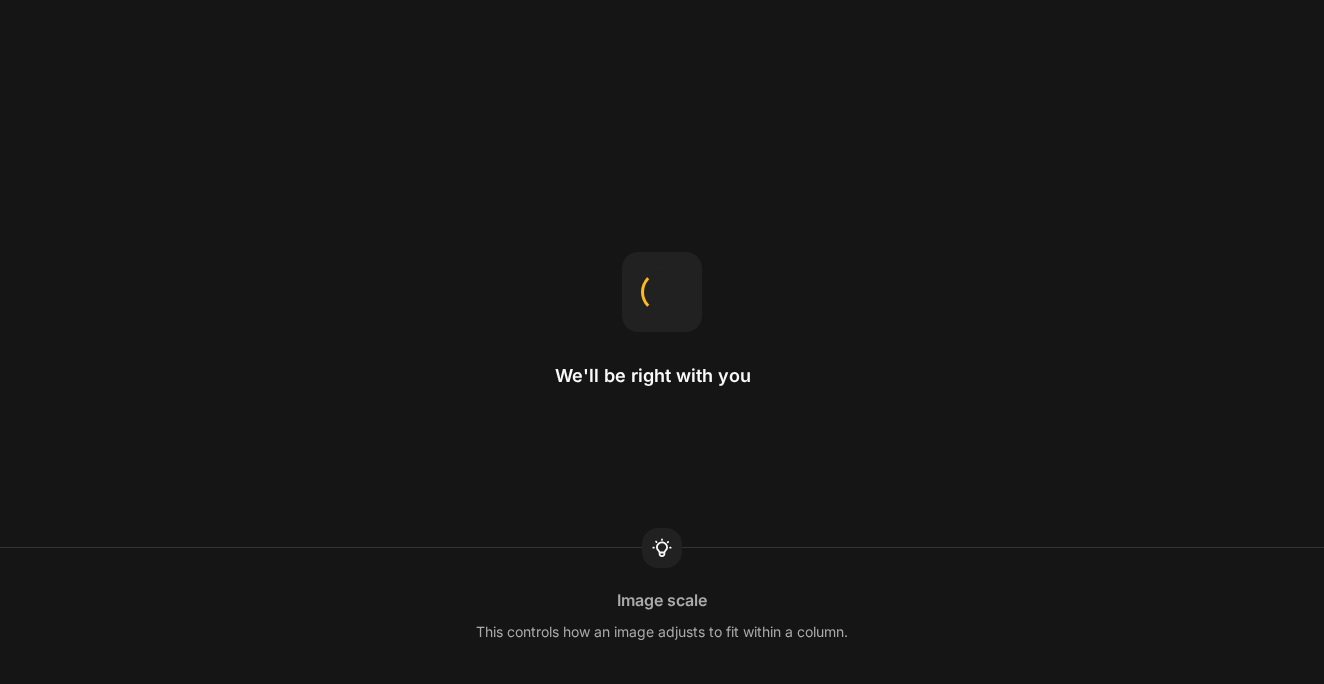 scroll, scrollTop: 0, scrollLeft: 0, axis: both 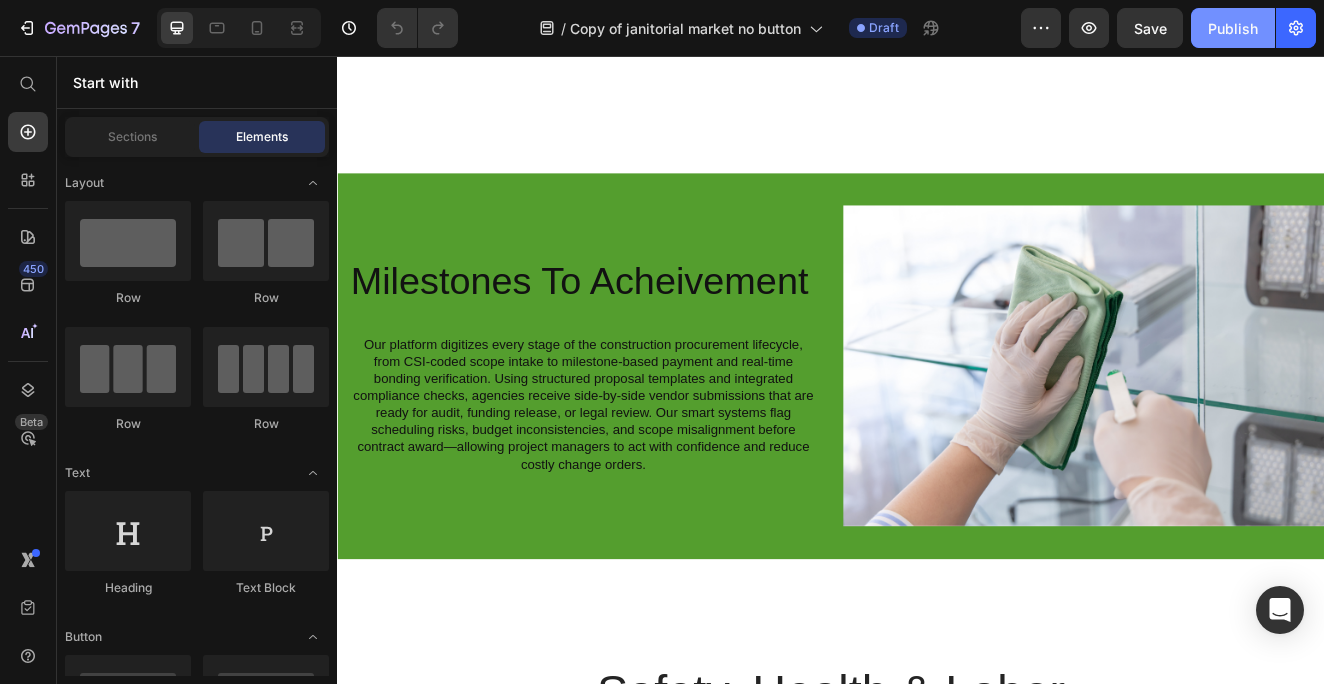 click on "Publish" at bounding box center (1233, 28) 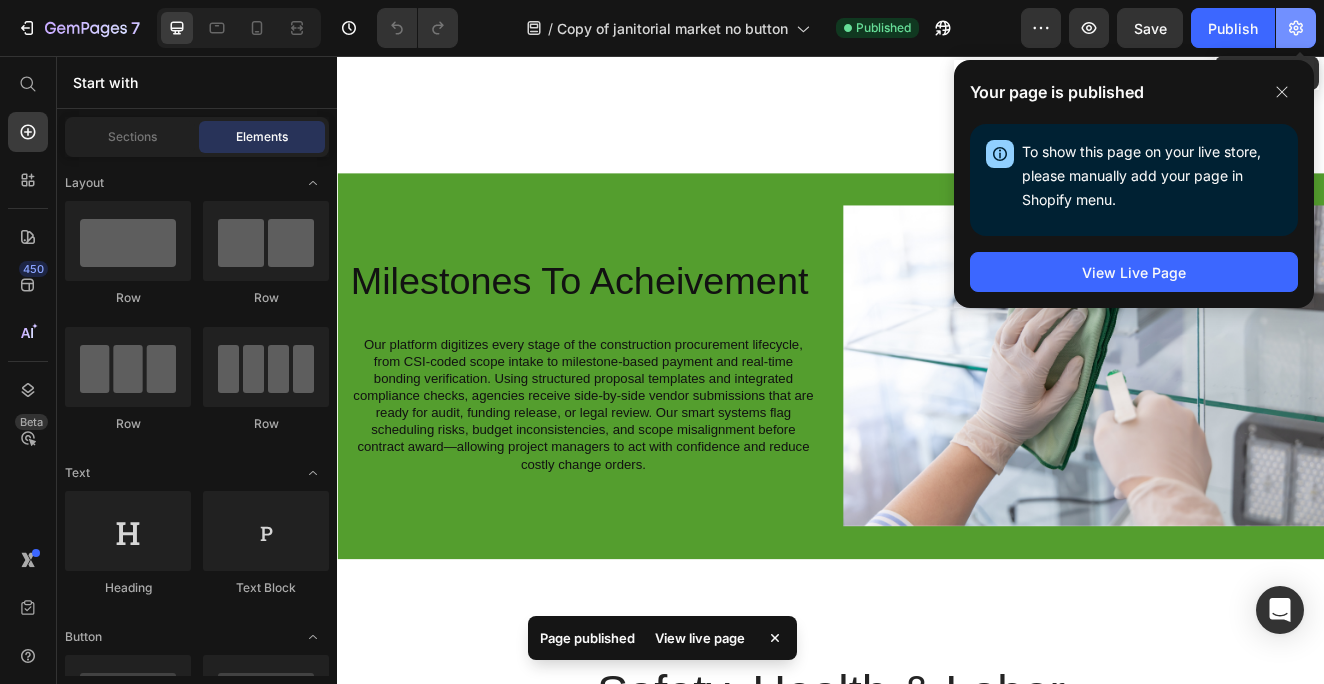 click 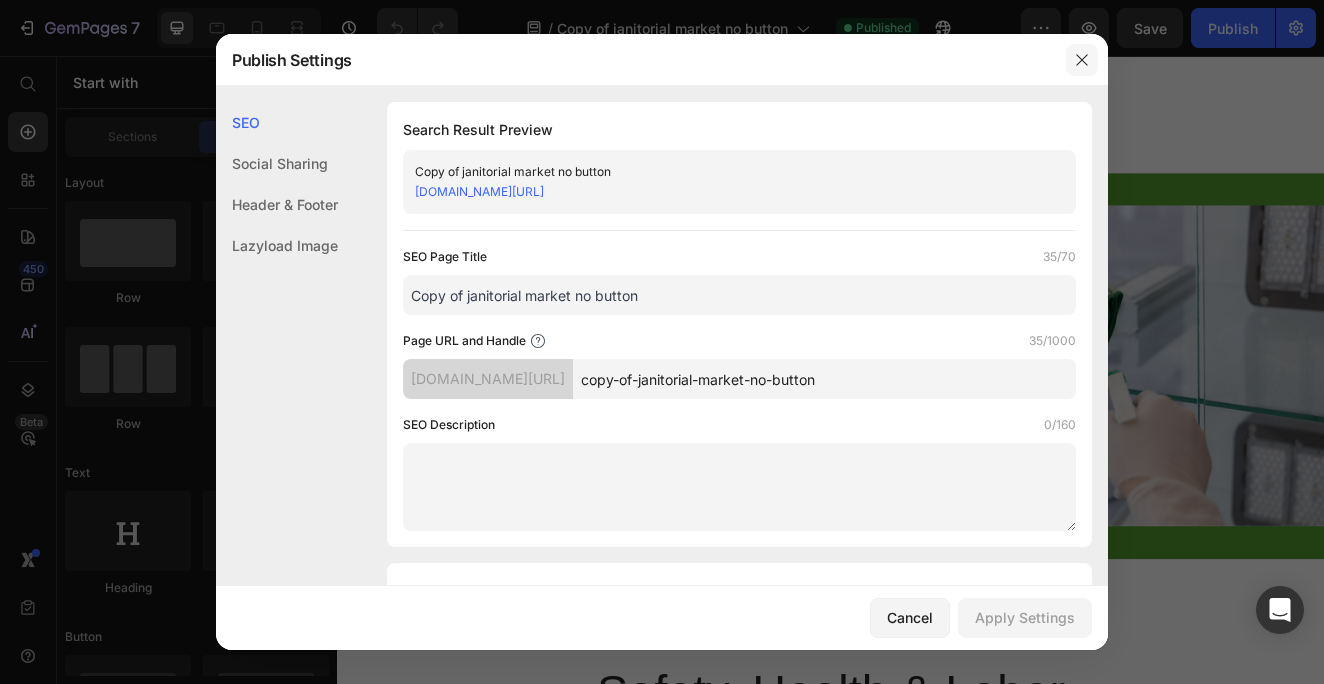 click 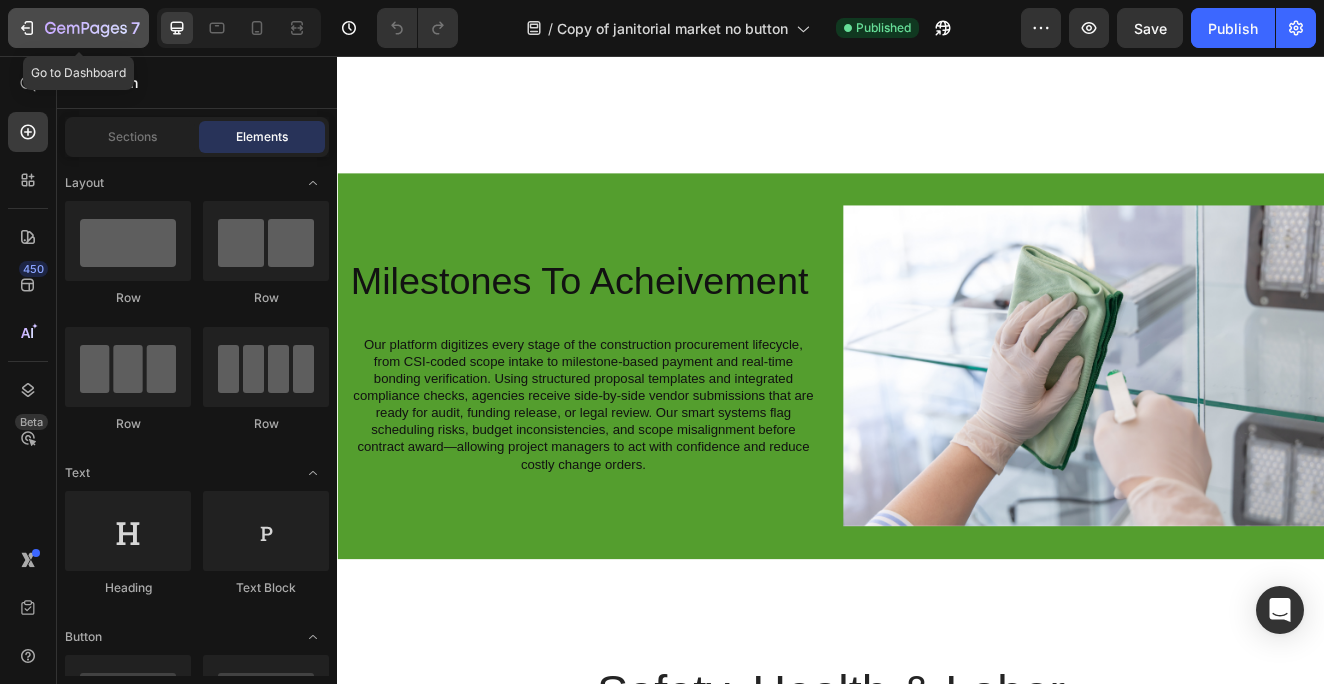 click 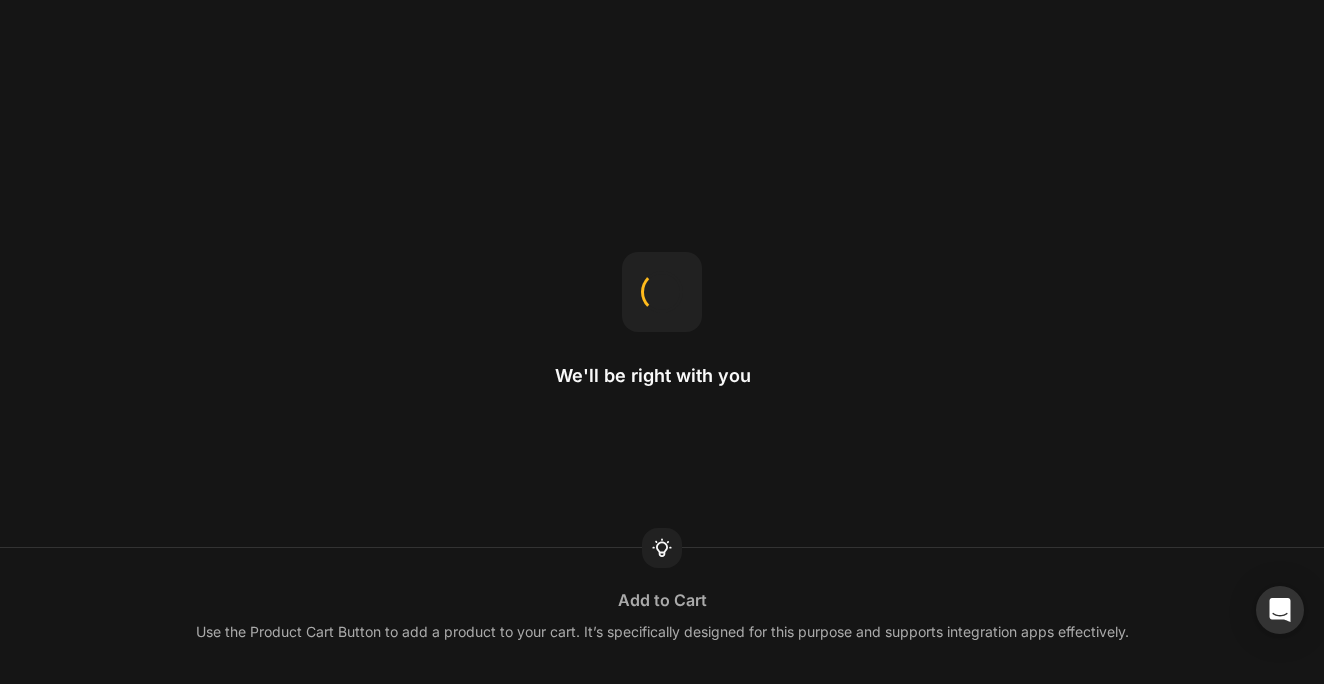 scroll, scrollTop: 0, scrollLeft: 0, axis: both 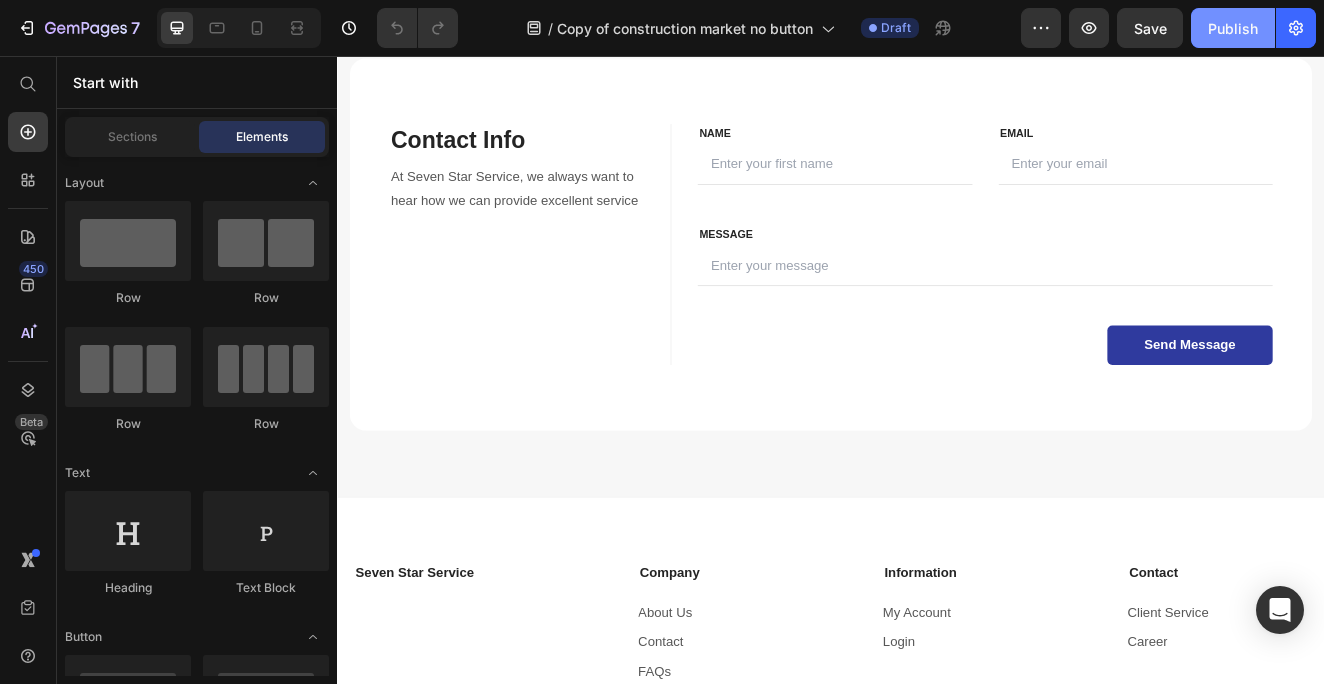 click on "Publish" at bounding box center [1233, 28] 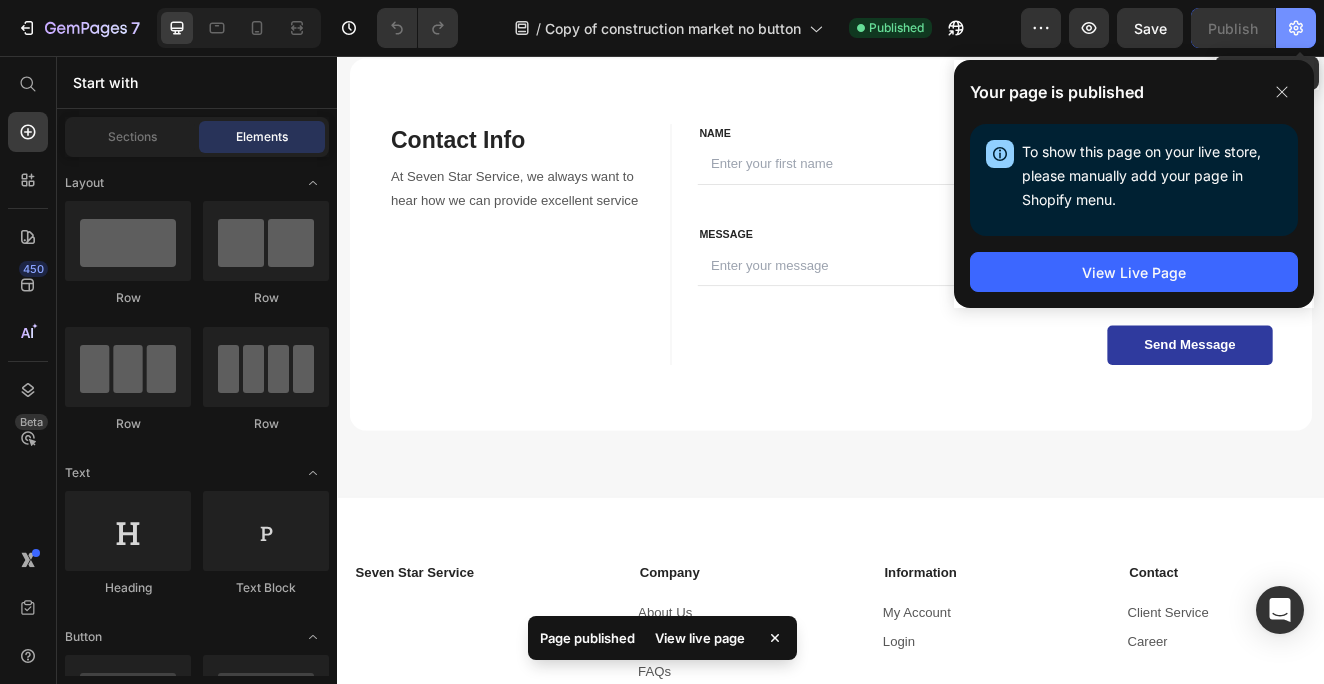 click 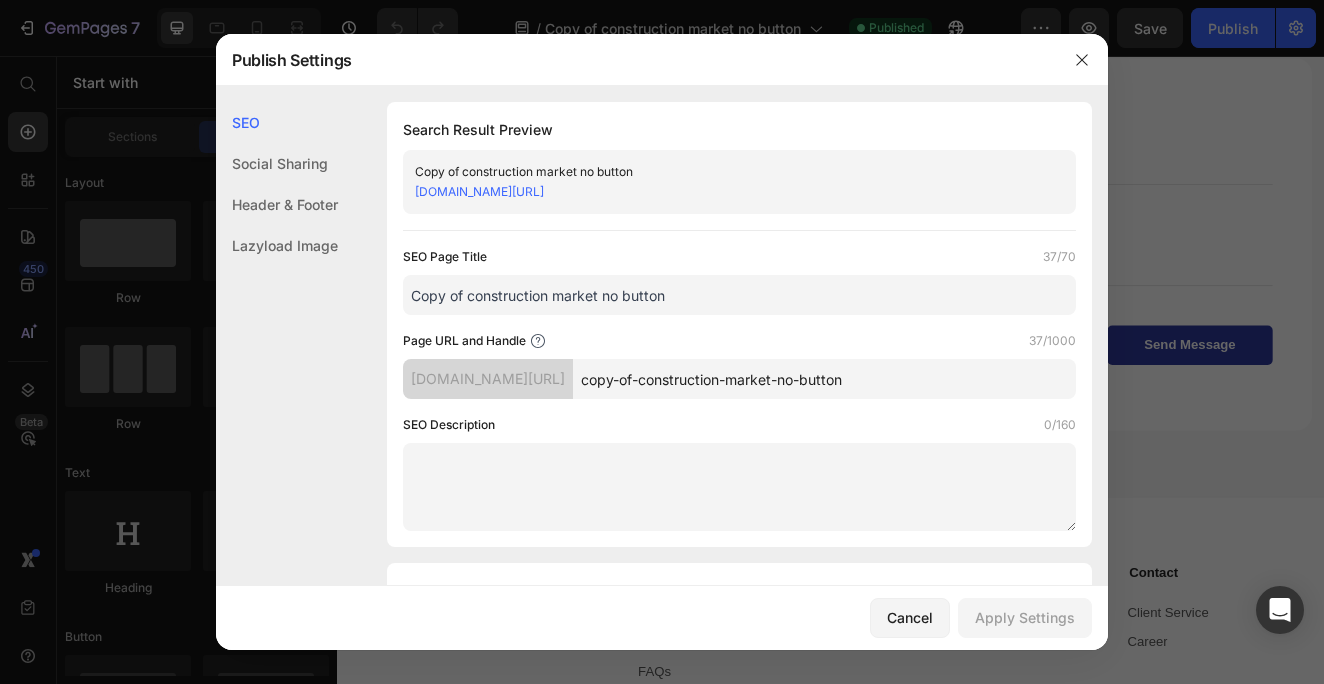 click at bounding box center (662, 342) 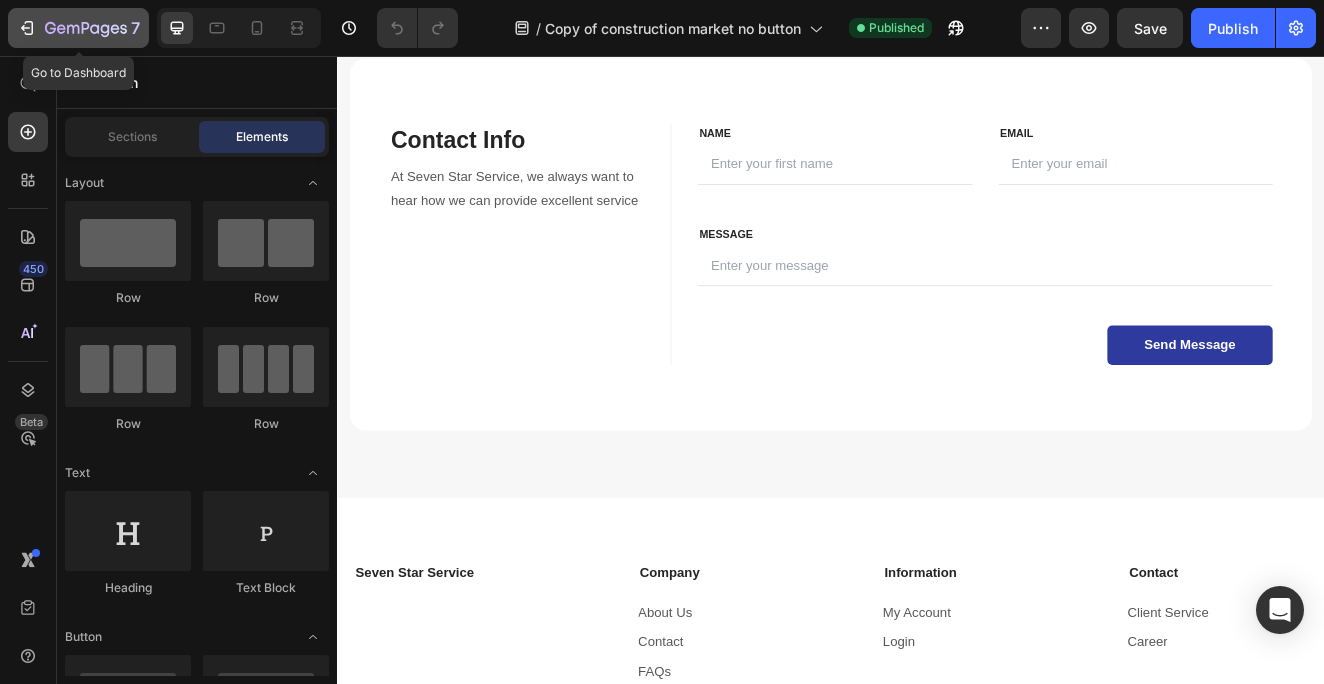 click on "7" 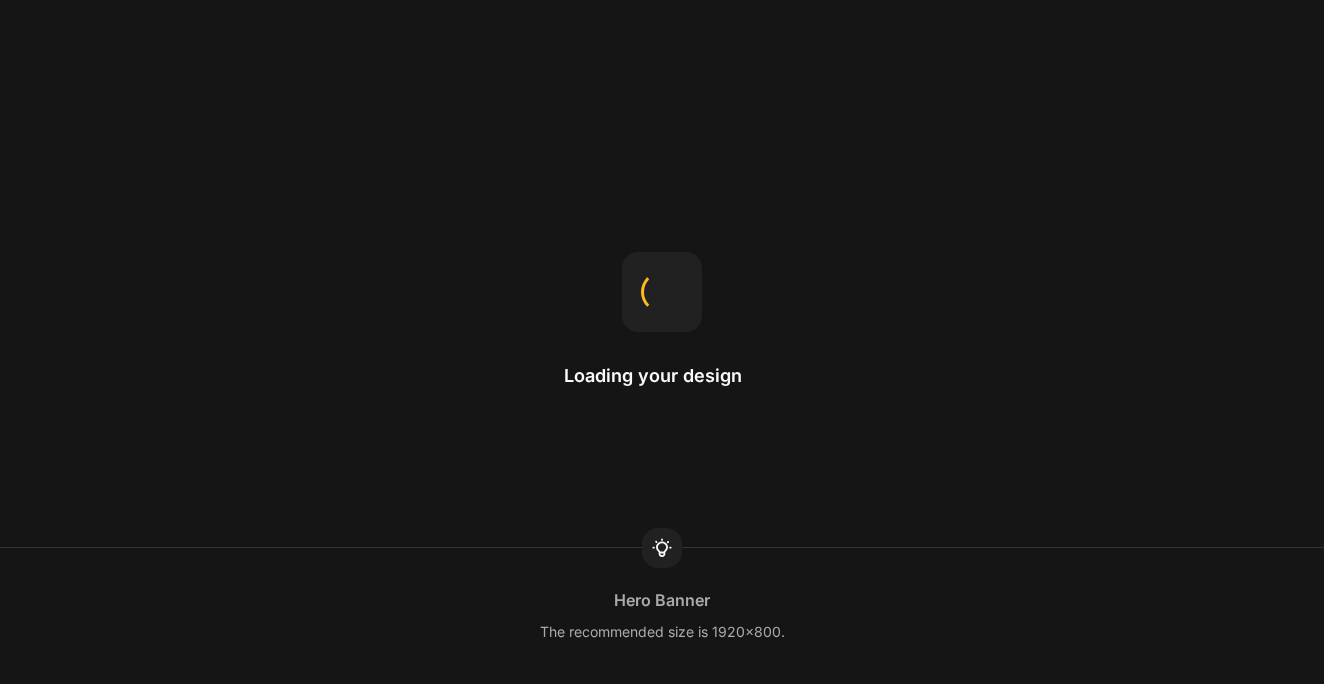 scroll, scrollTop: 0, scrollLeft: 0, axis: both 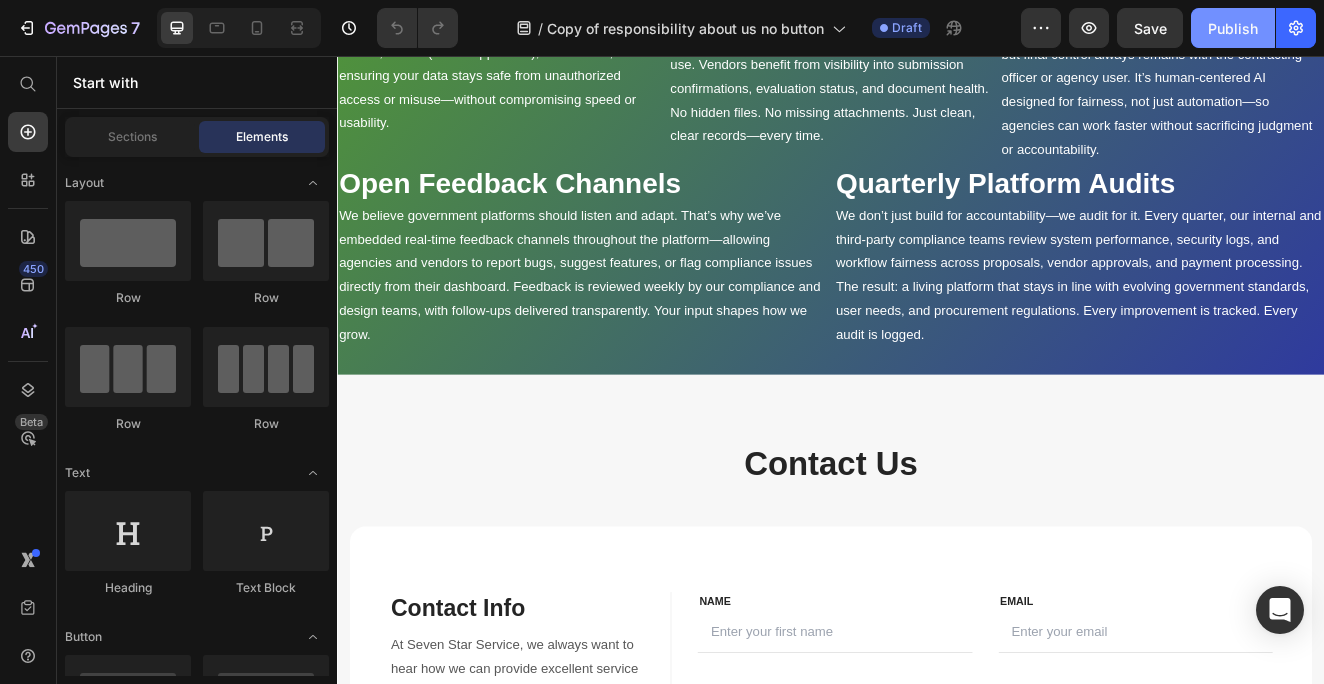 click on "Publish" at bounding box center (1233, 28) 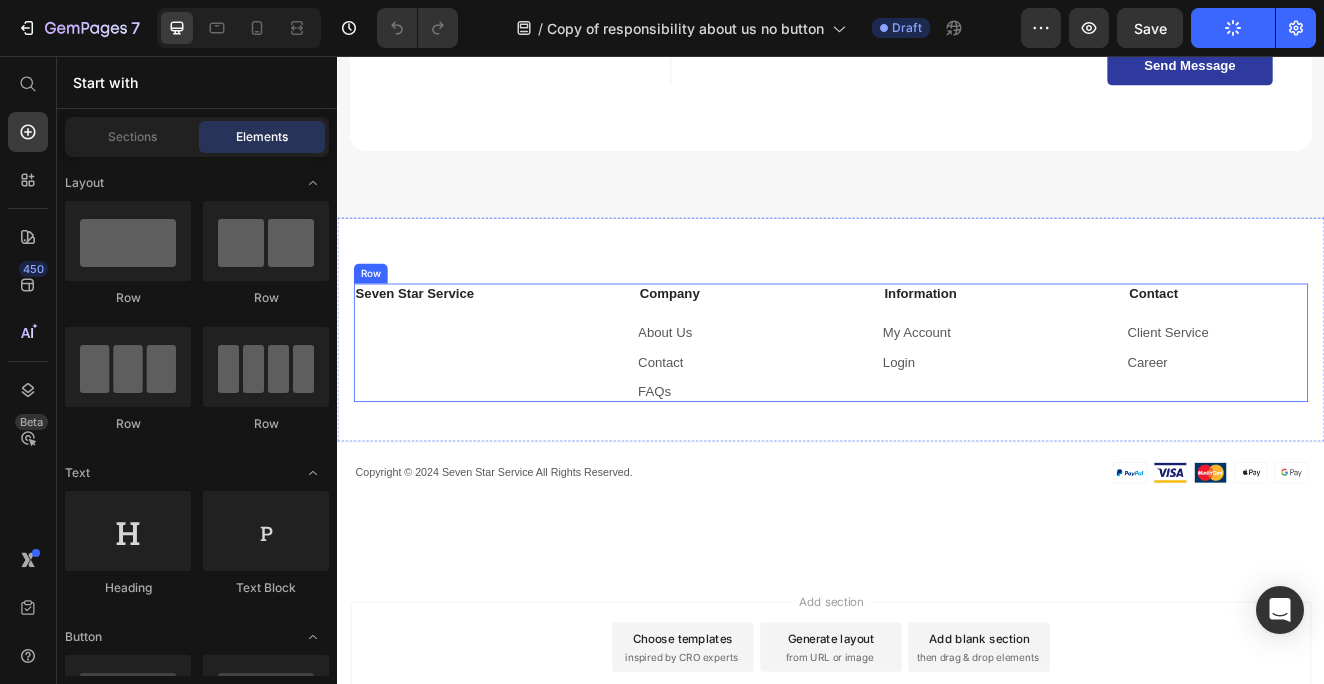 scroll, scrollTop: 3250, scrollLeft: 0, axis: vertical 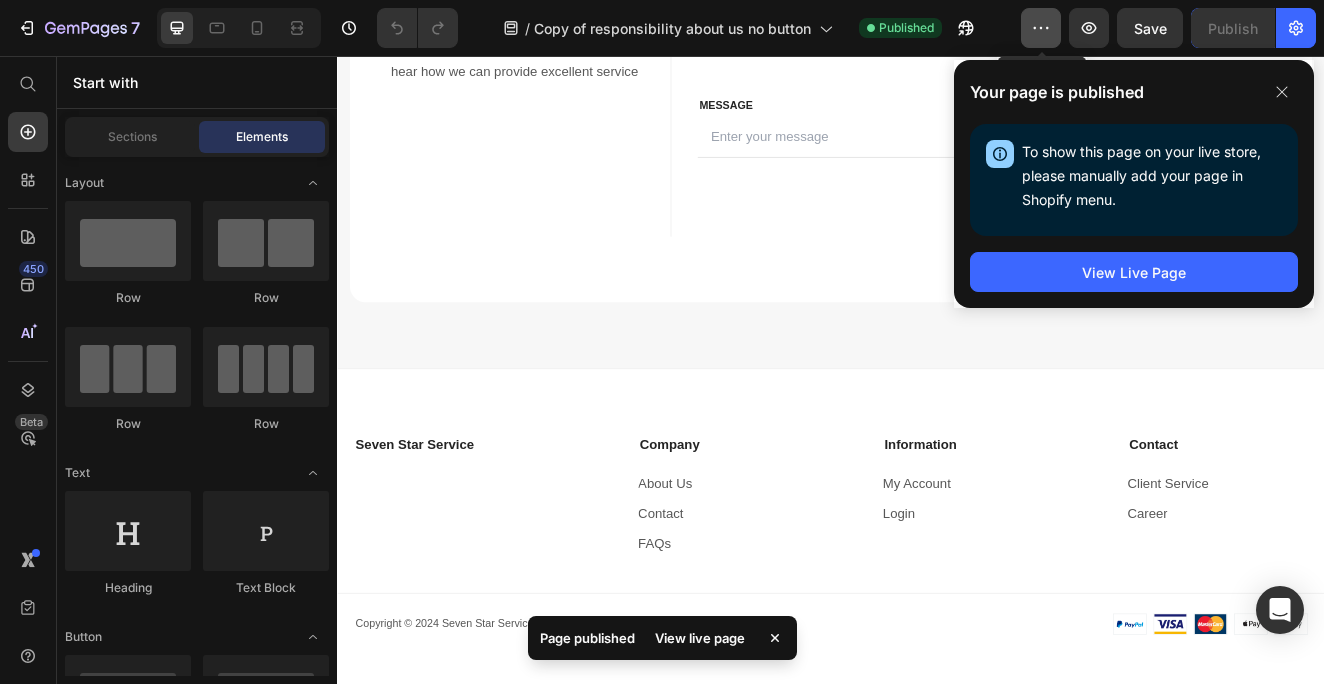 click 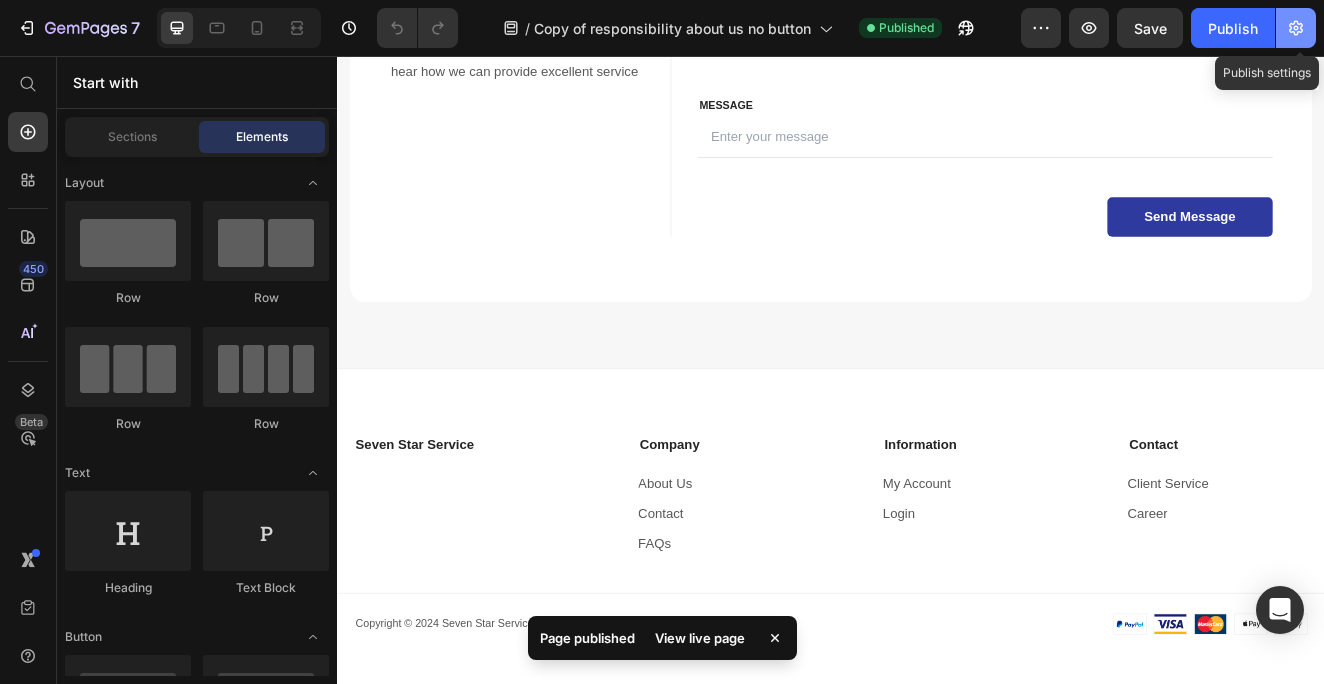 click 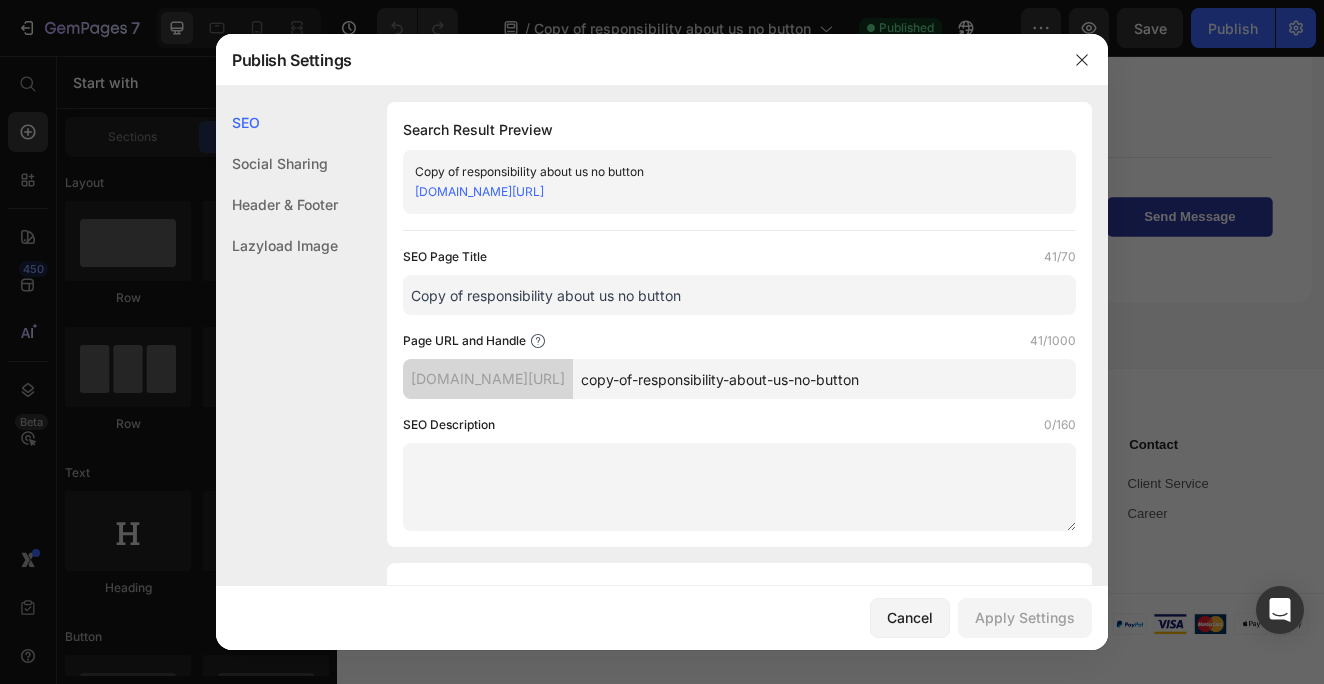click at bounding box center [662, 342] 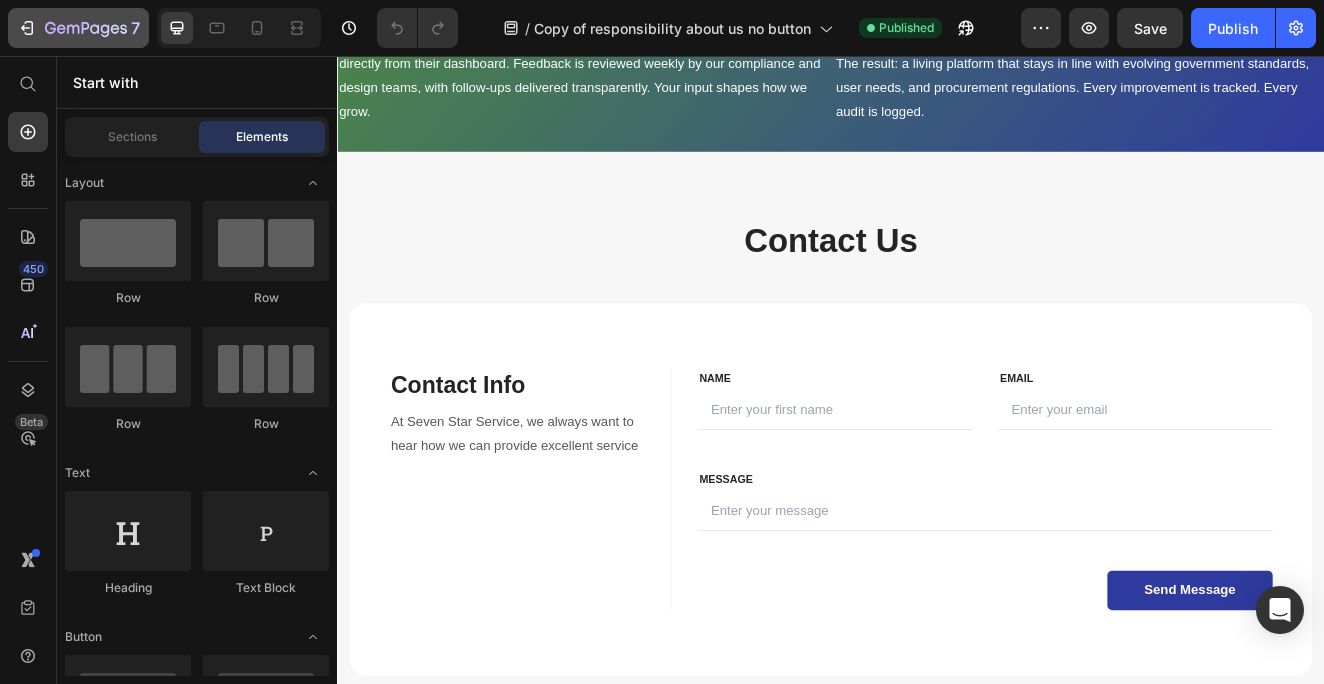 scroll, scrollTop: 1990, scrollLeft: 0, axis: vertical 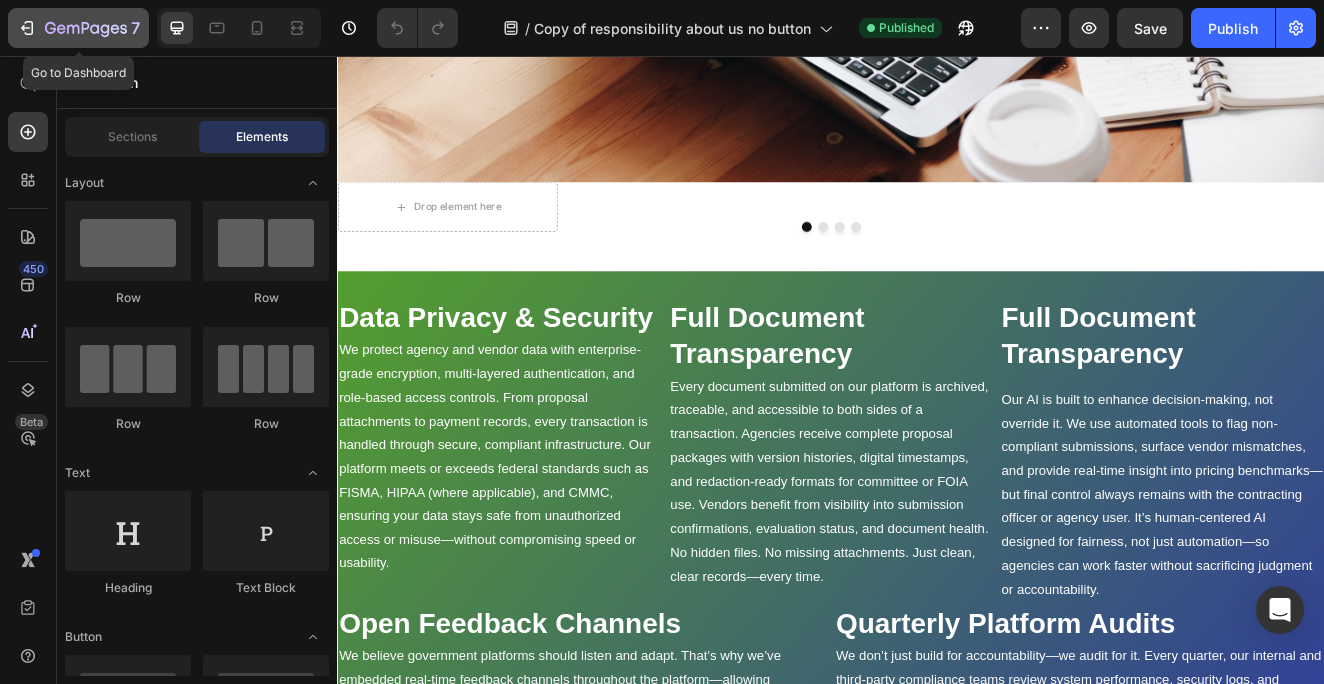 click on "7" at bounding box center (78, 28) 